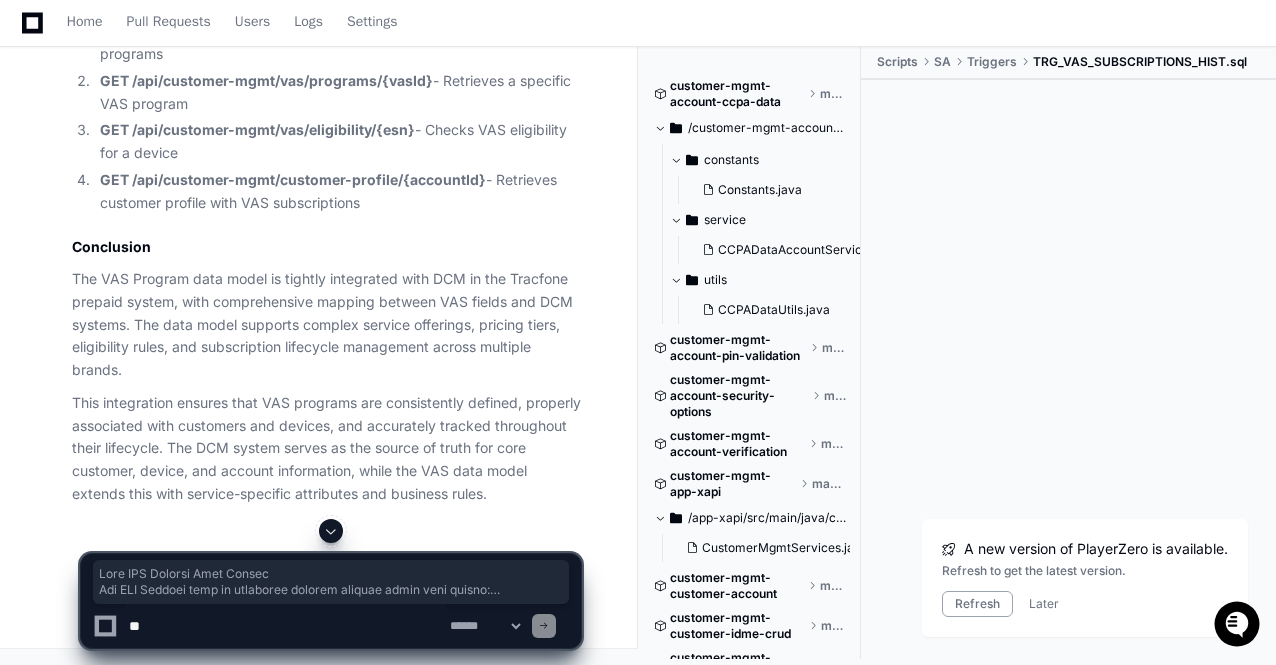 scroll, scrollTop: 0, scrollLeft: 0, axis: both 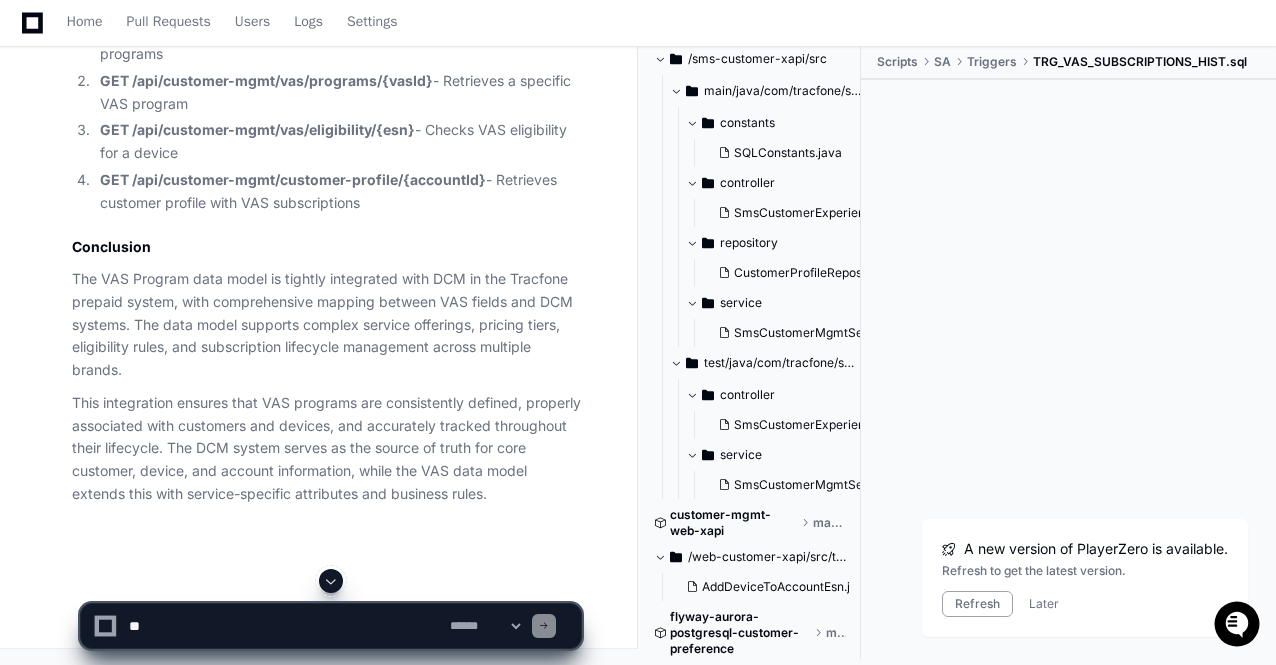 click on "4. VAS Subscription Fields" 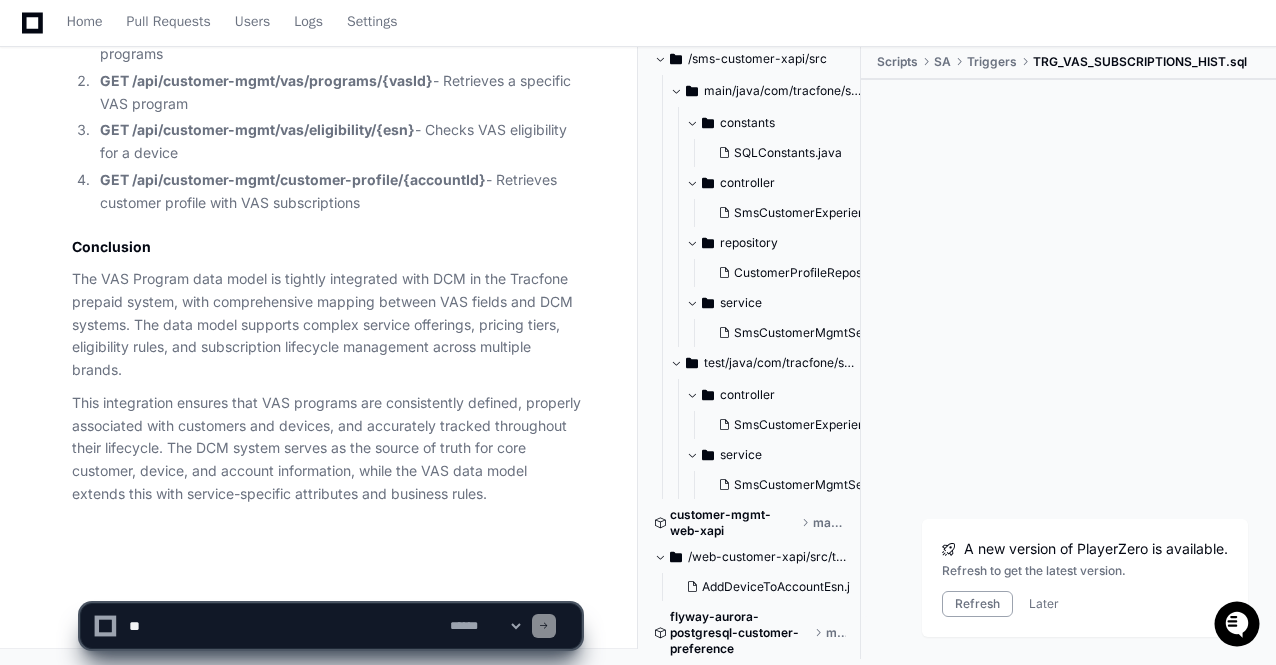 scroll, scrollTop: 78094, scrollLeft: 0, axis: vertical 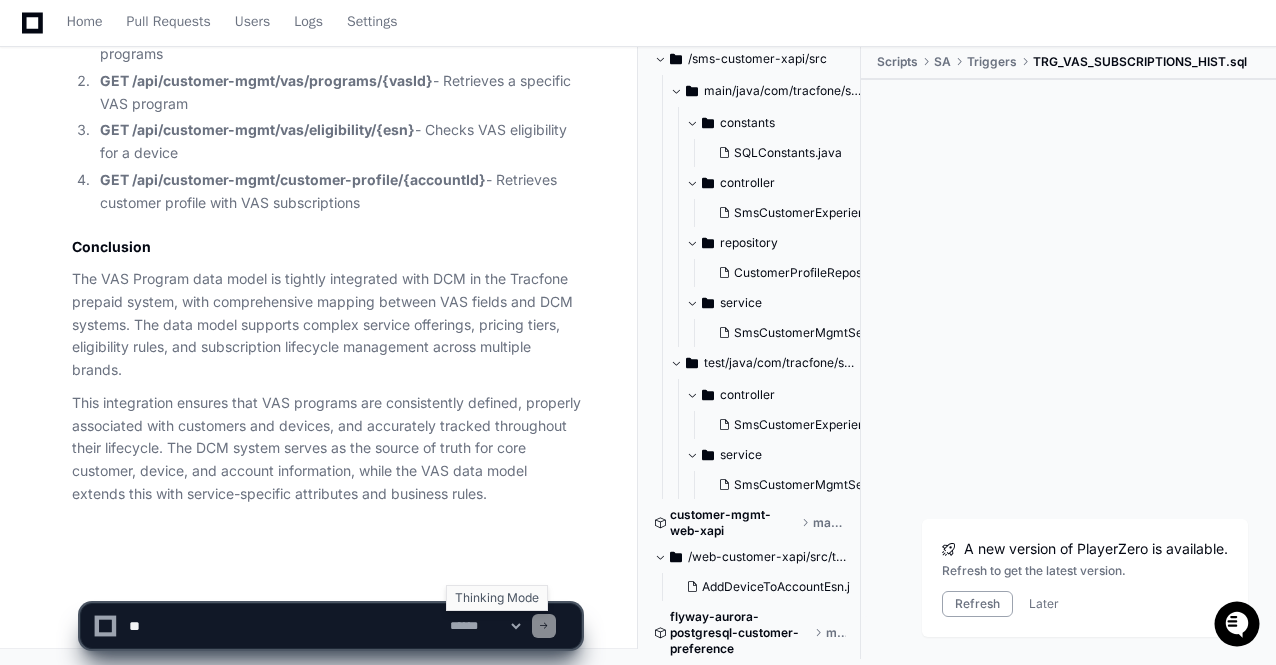 click on "**********" at bounding box center (485, 626) 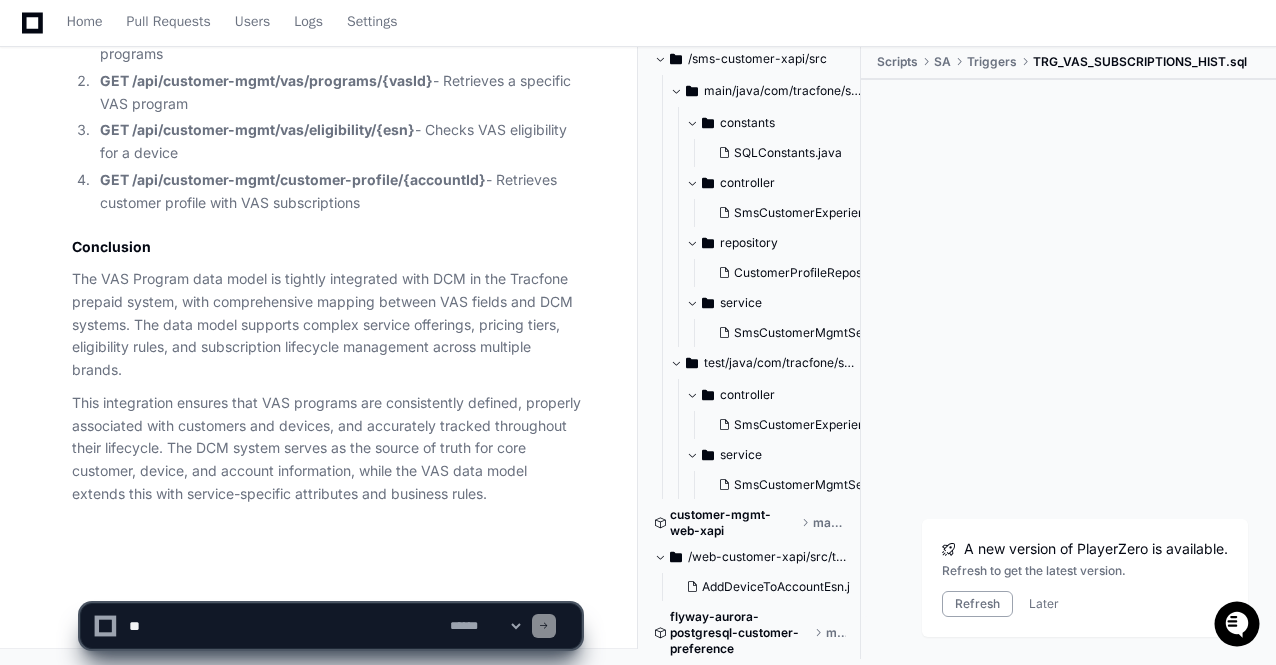 click on "gopinath.dayalan 8 hours ago Generate Add Reserve Card Pin as is flow in Tracfone Prepaid system for Product and Service Inventory along with mermaid, necessary classes, Api points etc
PlayerZero 8 hours ago Thinking Researching Reserve Card Pin flow Tracfone prepaid  The user is asking me to generate a flow for "Add Reserve Card Pin" within the Tracfone Prepaid system, specifically for Product and Service Inventory. They want this to include a mermaid diagram, necessary classes, API endpoints, and other relevant details.
First, I need to understand what this flow might entail within the Tracfone system. Let me search for relevant information in the codebase to understand what "Reserve Card Pin" might refer to in this context. Since this is likely related to product and service inventory, I'll search for related terms.
Let's start by searching for "Reserve Card Pin" or related terms in the repositories.
Researching card pin api controller prepaid tracfone" 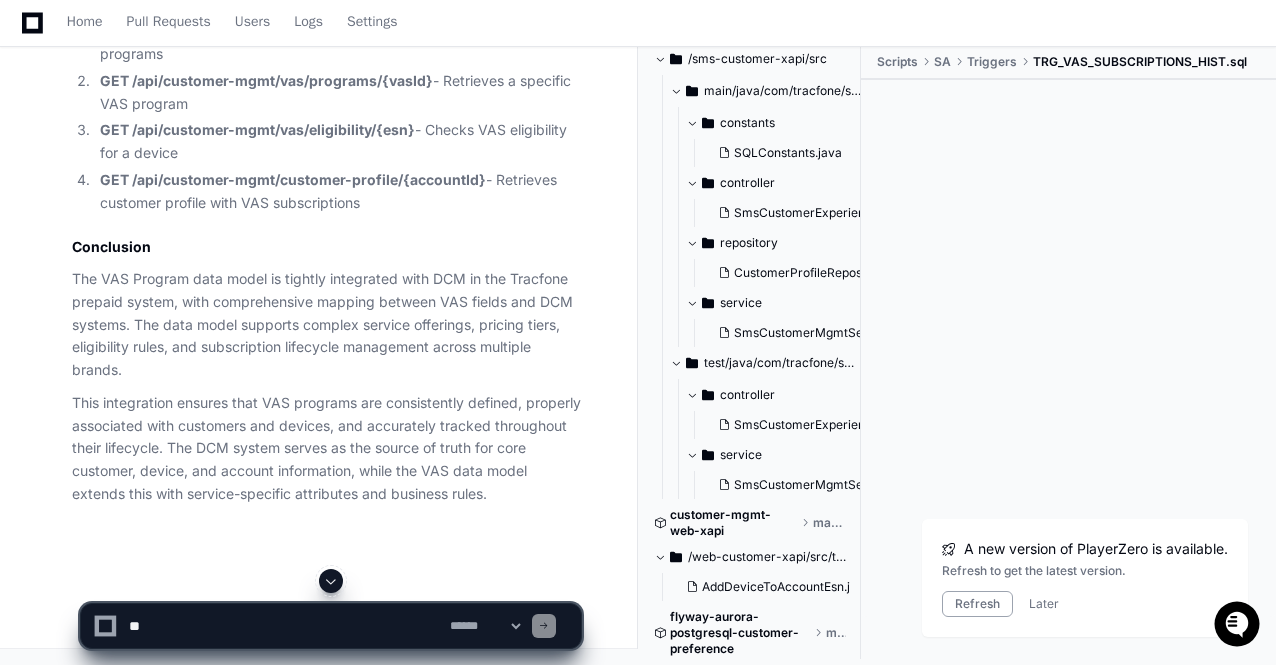 scroll, scrollTop: 70374, scrollLeft: 0, axis: vertical 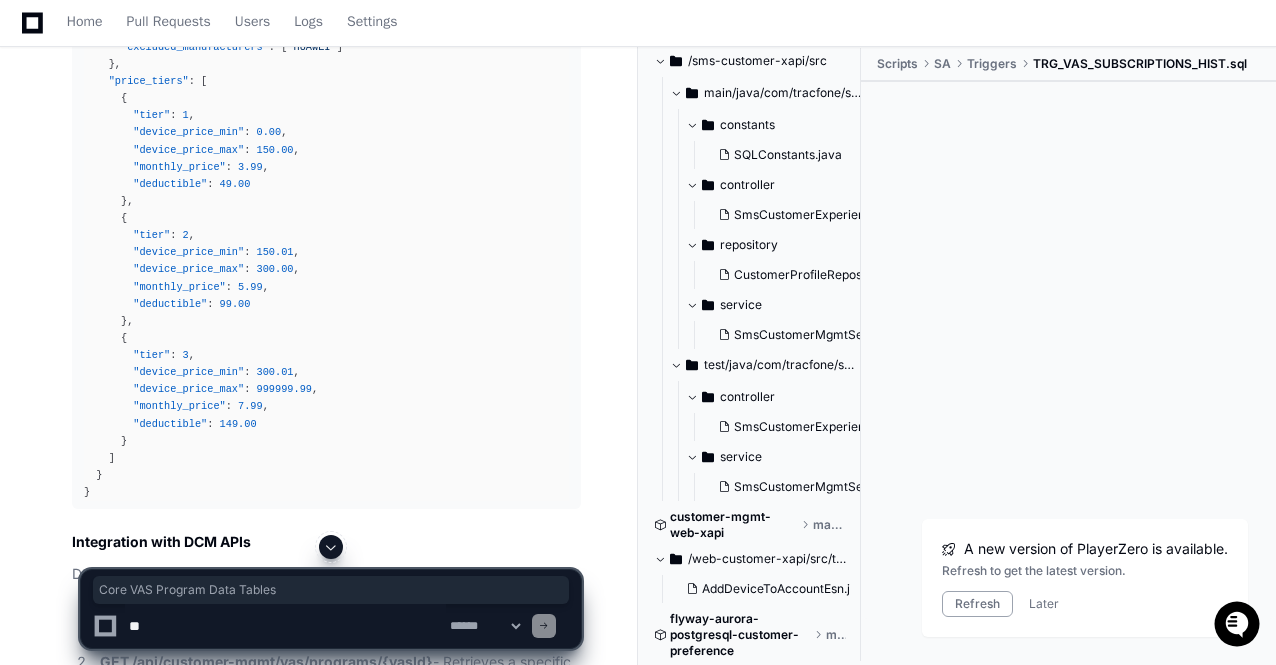 drag, startPoint x: 71, startPoint y: 243, endPoint x: 300, endPoint y: 247, distance: 229.03493 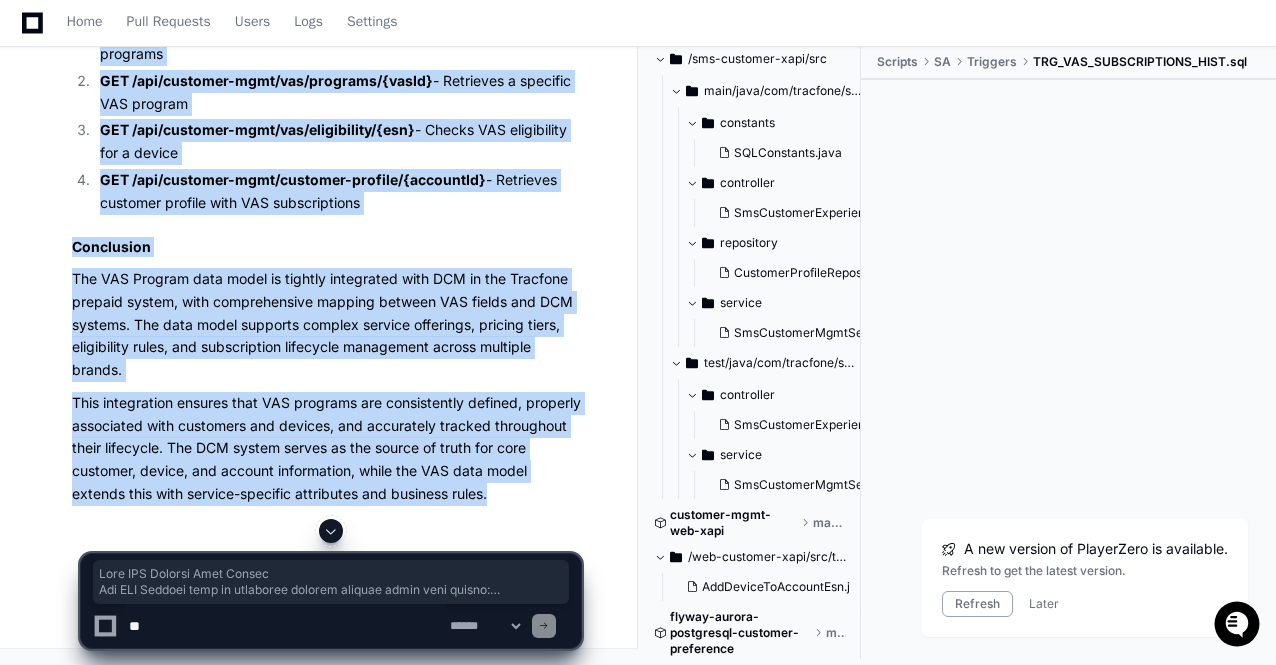 scroll, scrollTop: 77932, scrollLeft: 0, axis: vertical 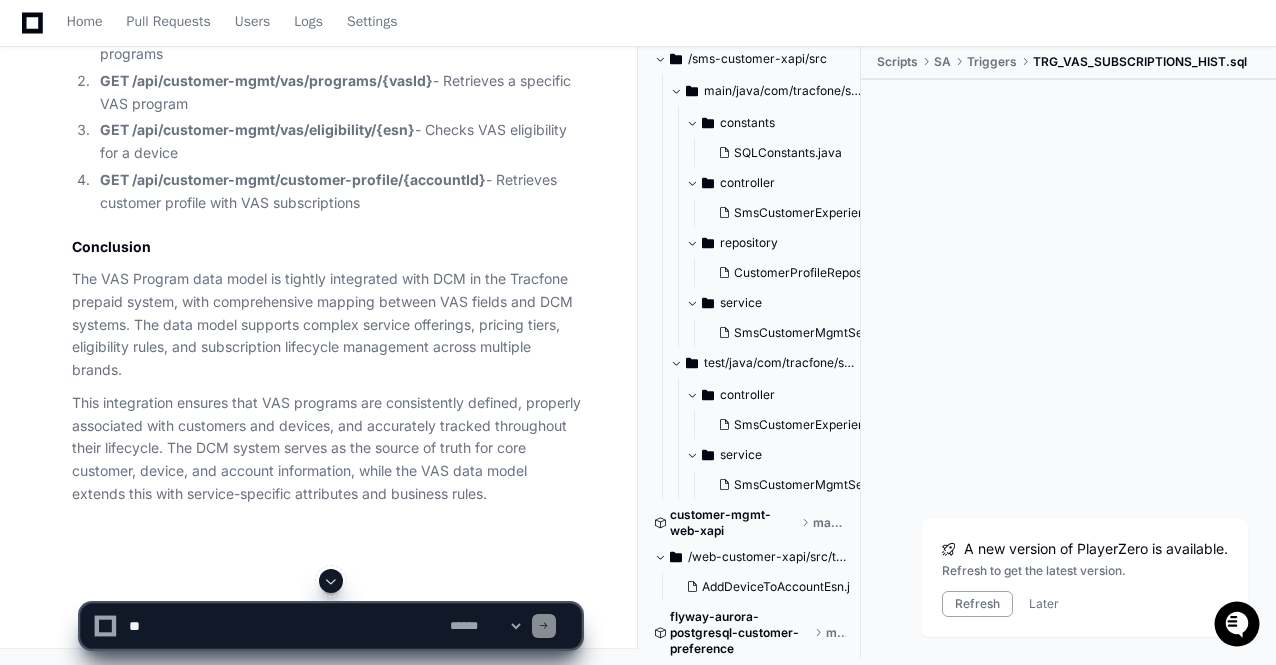 click 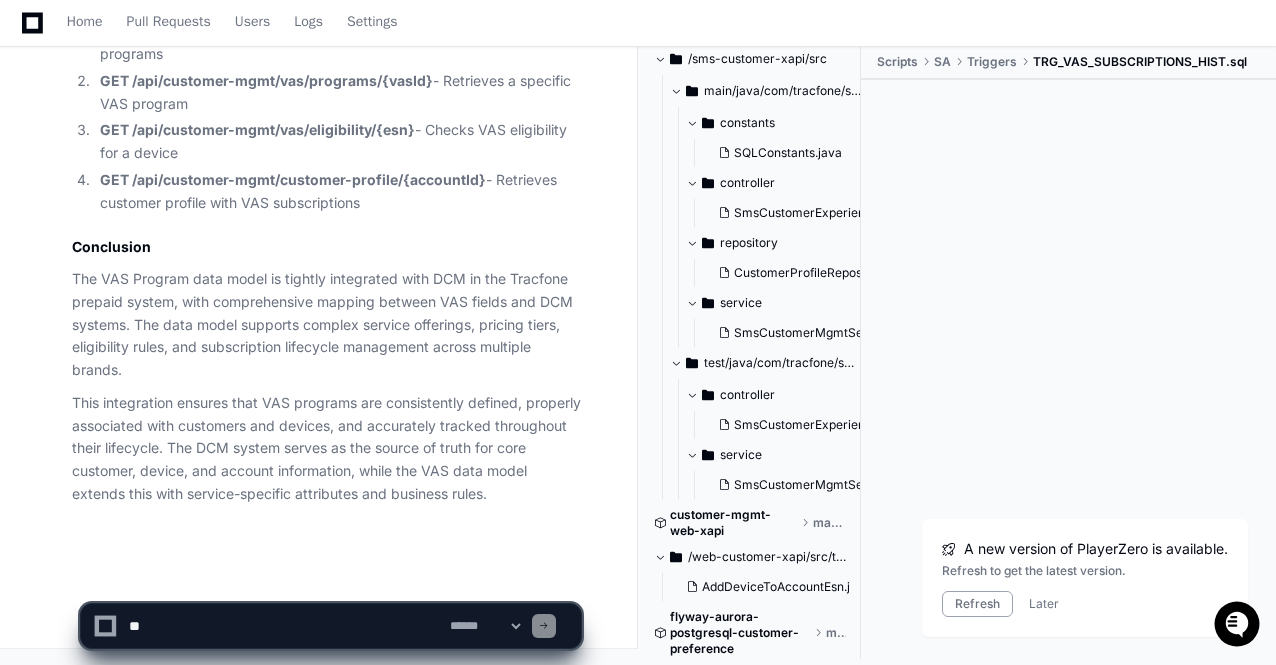 scroll, scrollTop: 78094, scrollLeft: 0, axis: vertical 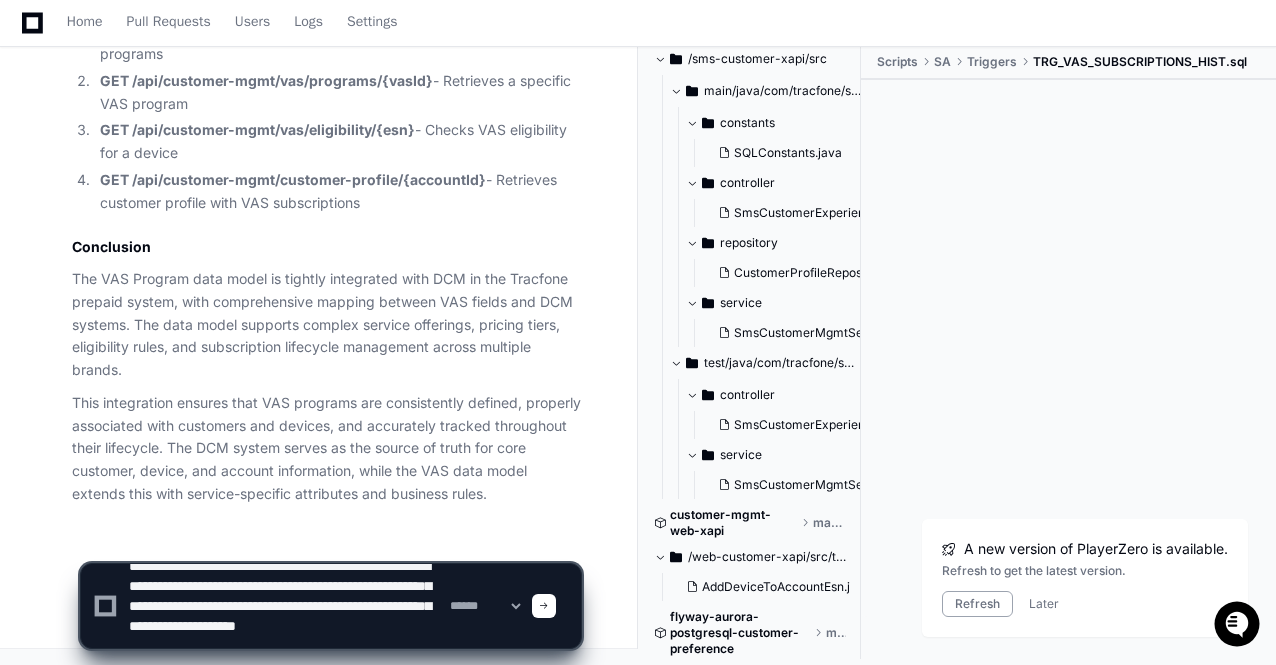 type on "**********" 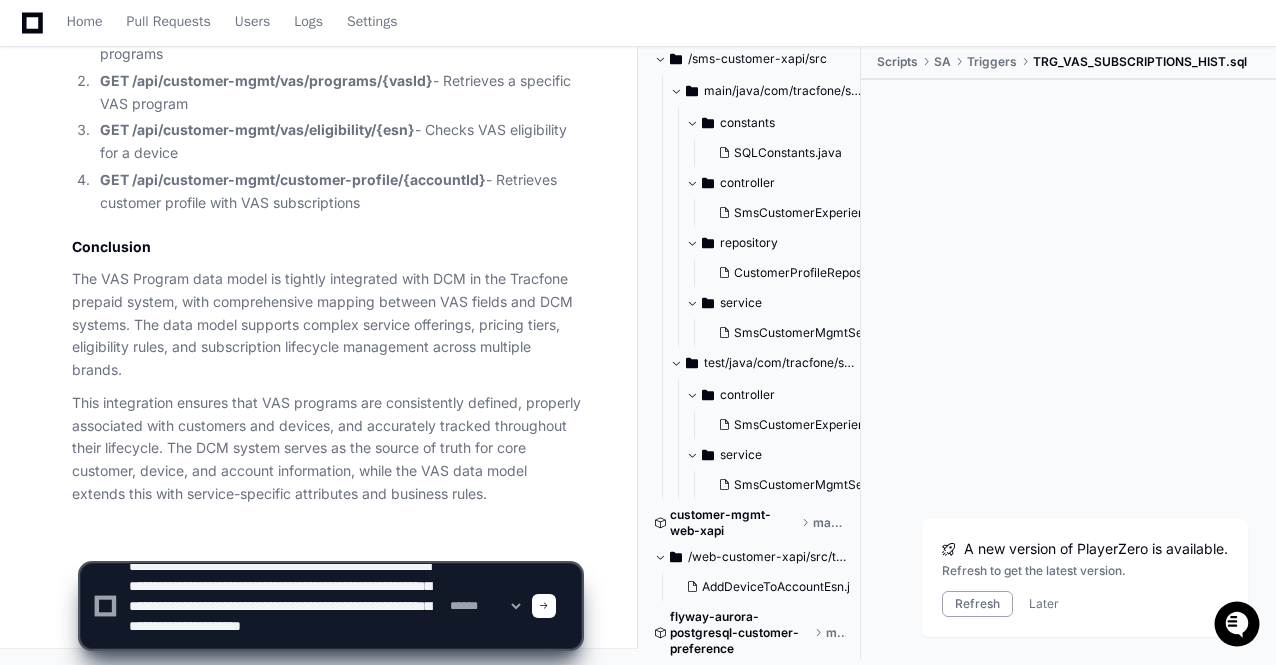 type 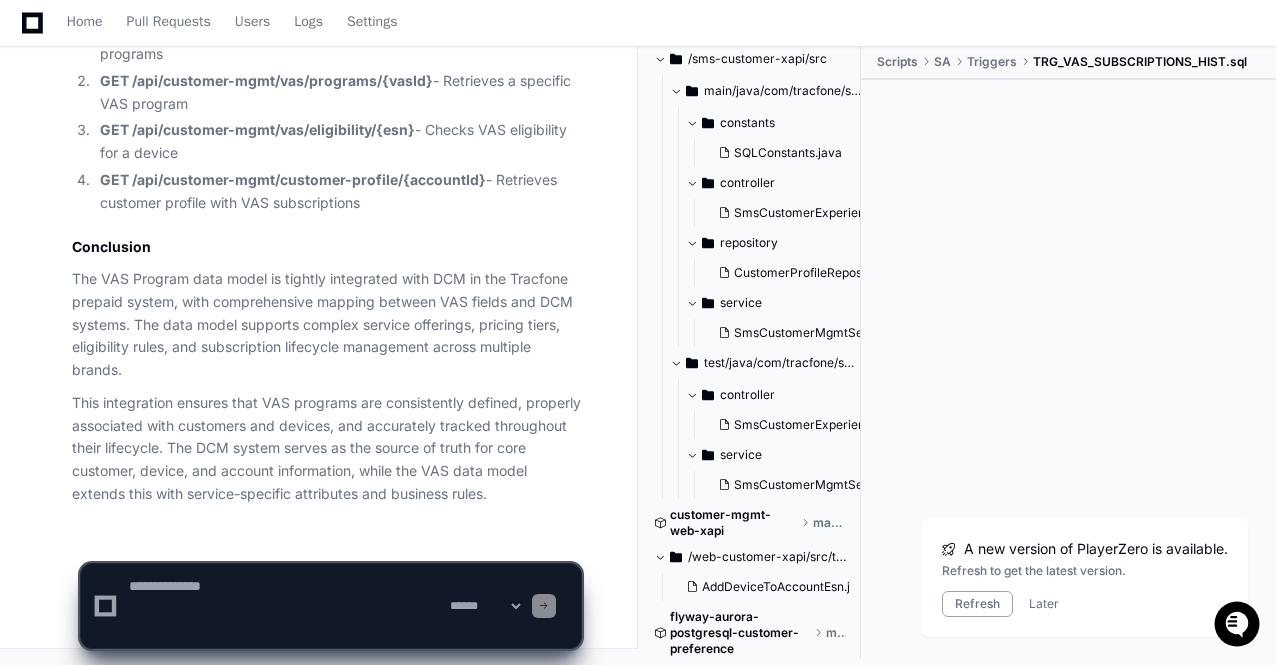 scroll, scrollTop: 0, scrollLeft: 0, axis: both 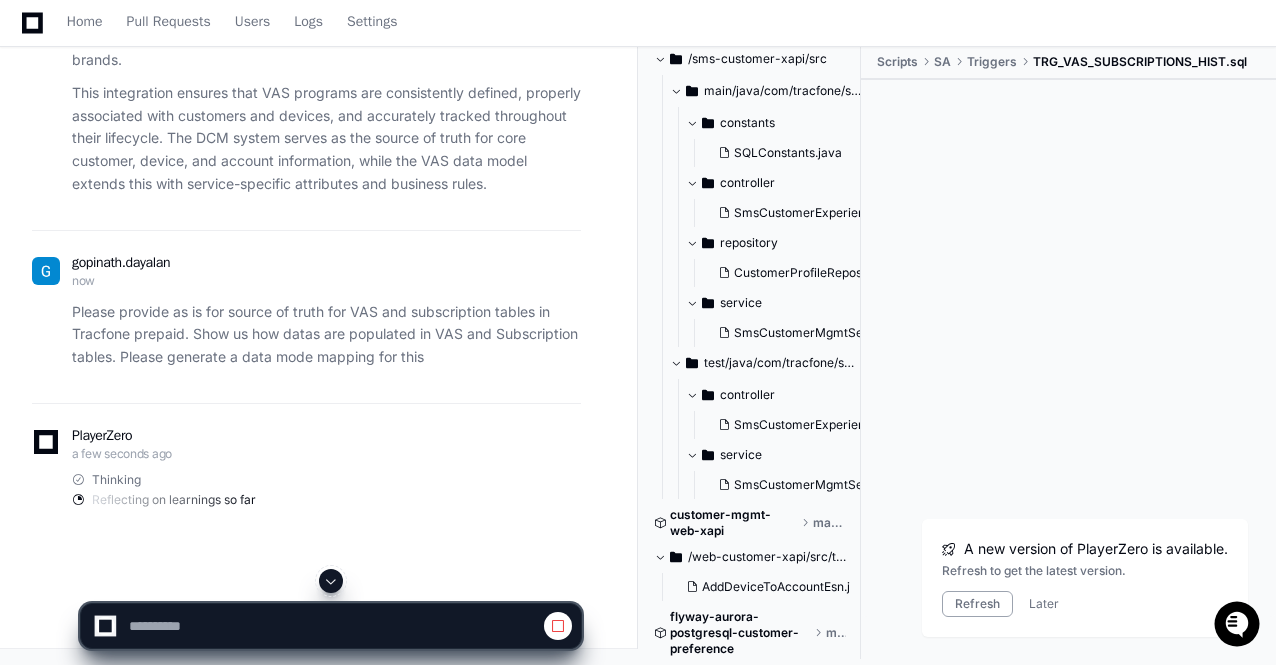 click 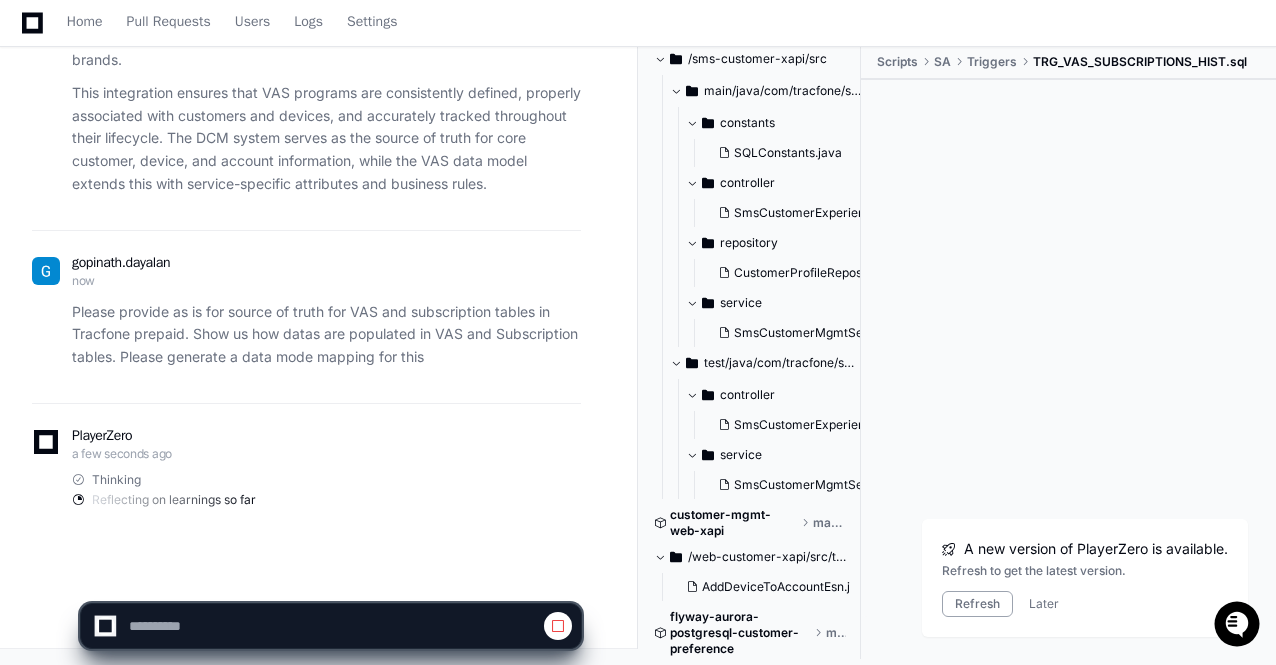 scroll, scrollTop: 78403, scrollLeft: 0, axis: vertical 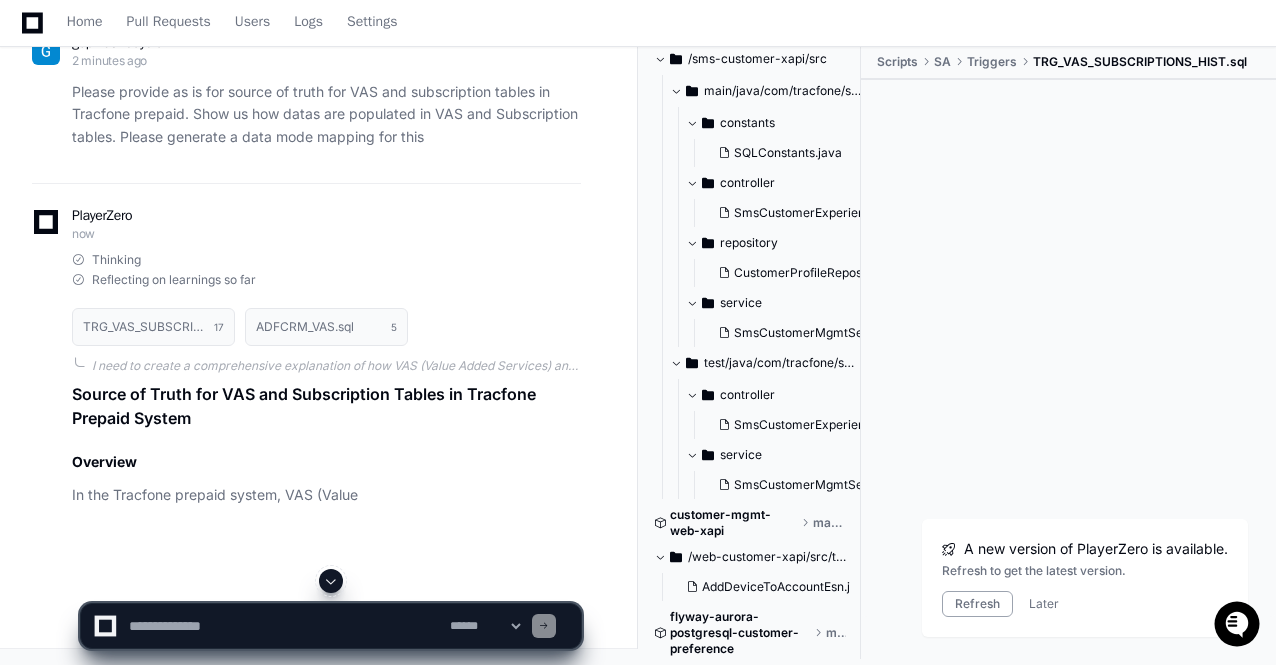 click 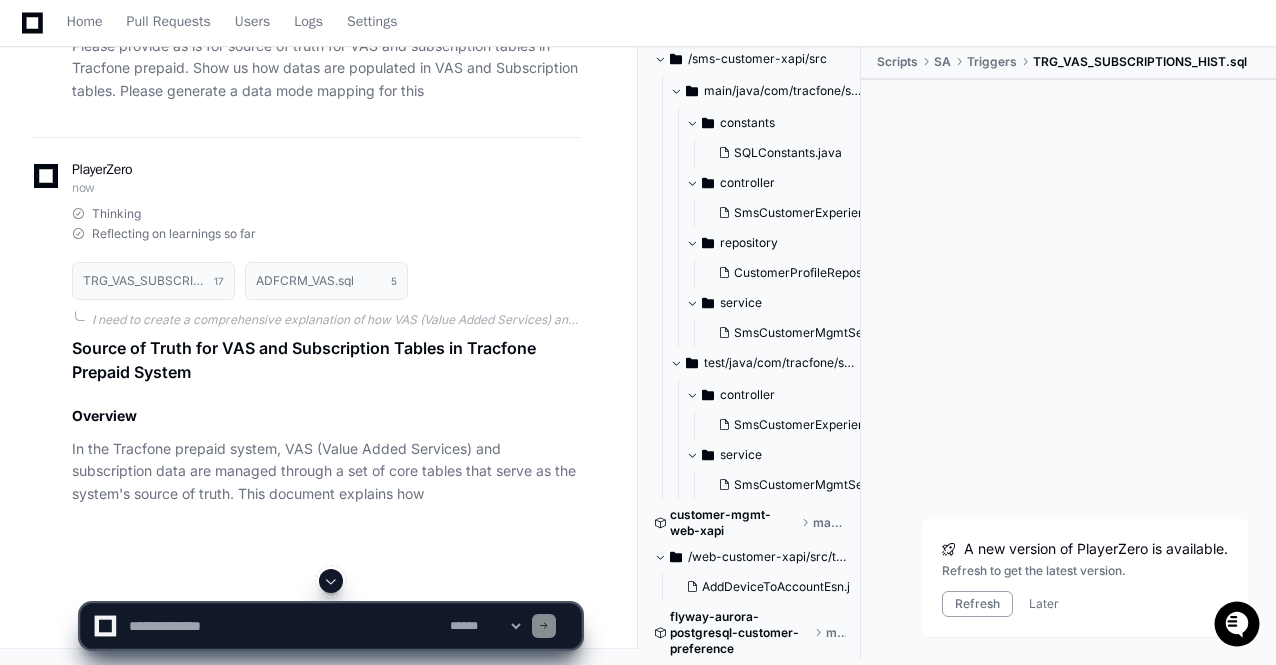 click 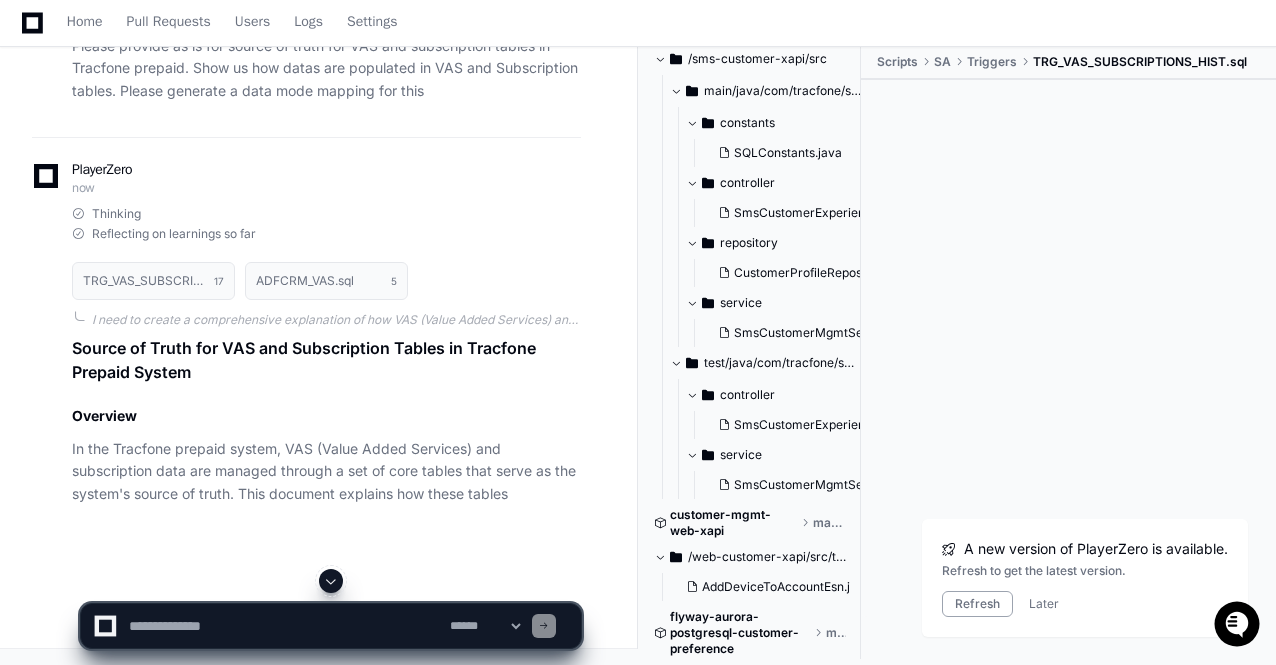 scroll, scrollTop: 78668, scrollLeft: 0, axis: vertical 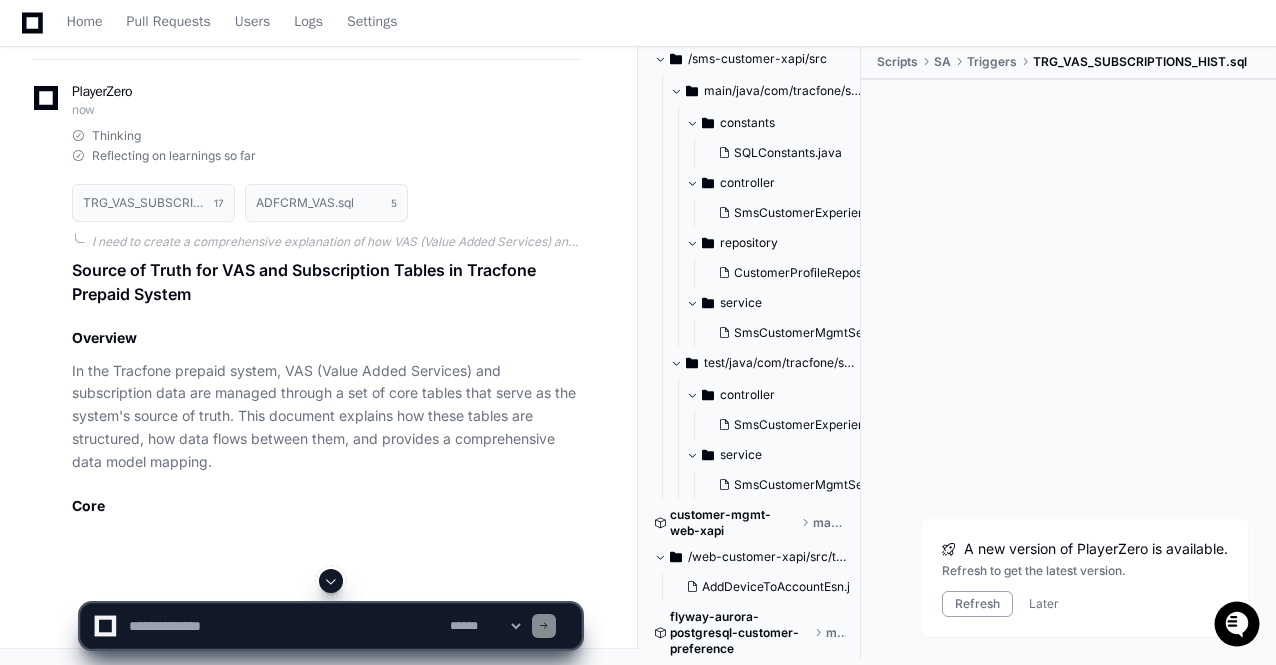 click 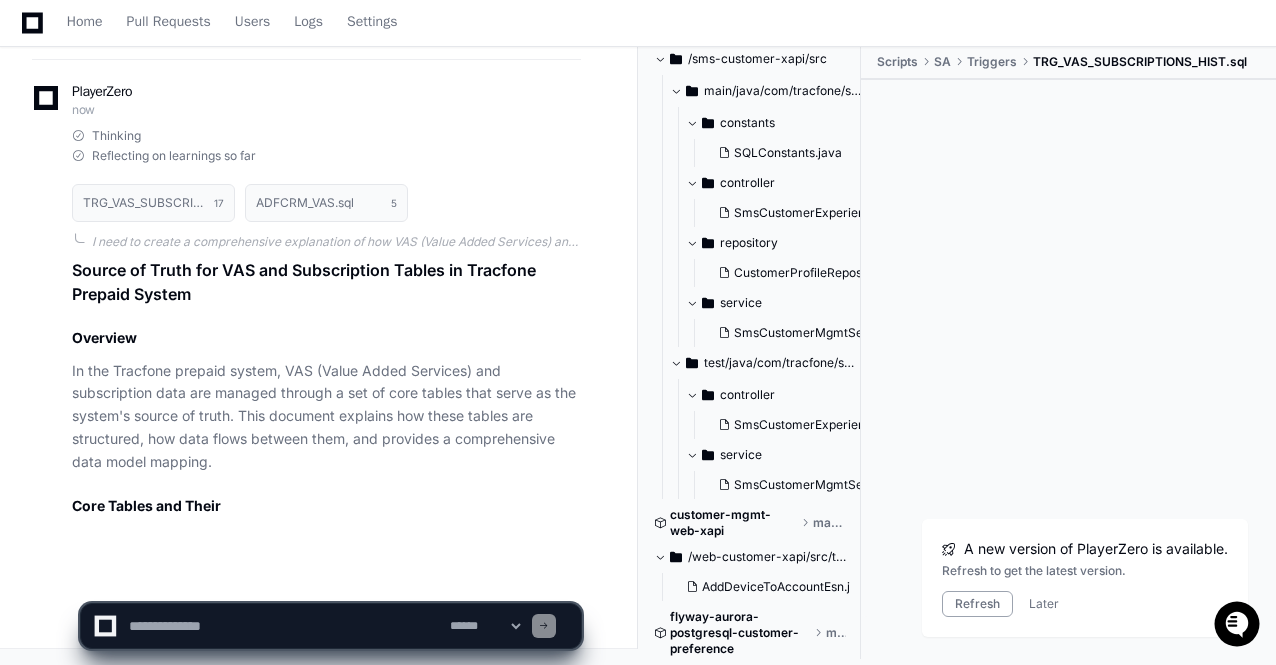 click on "**********" 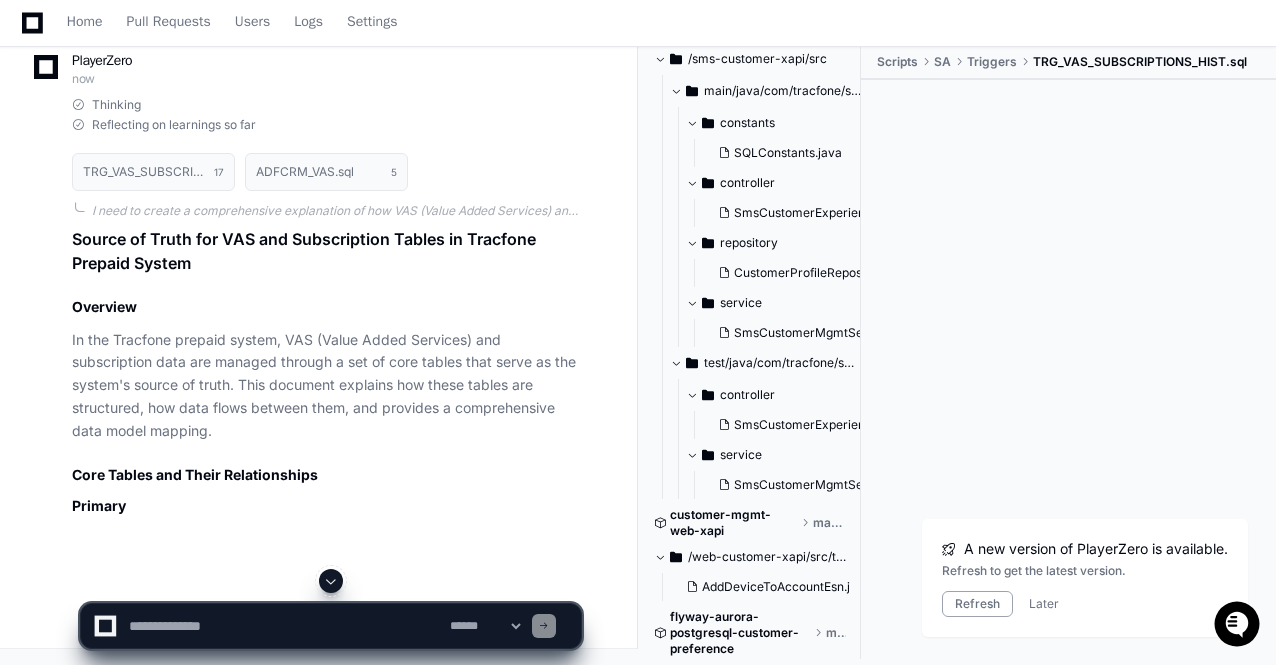 click on "**********" 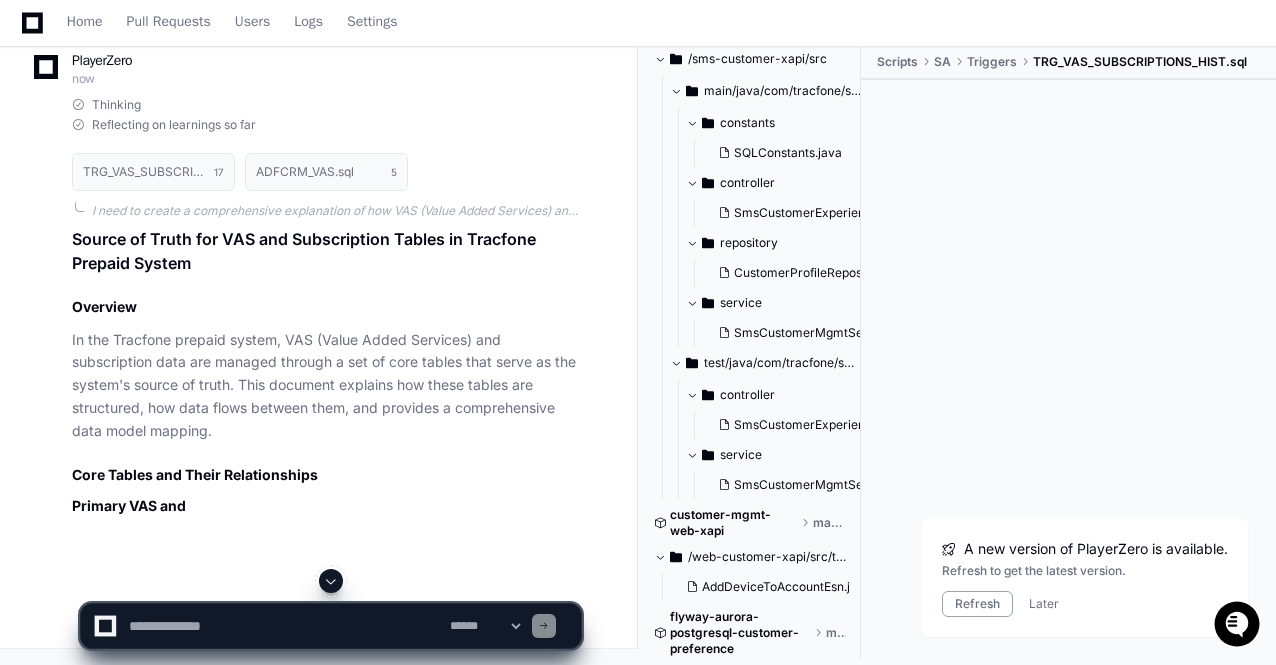 click 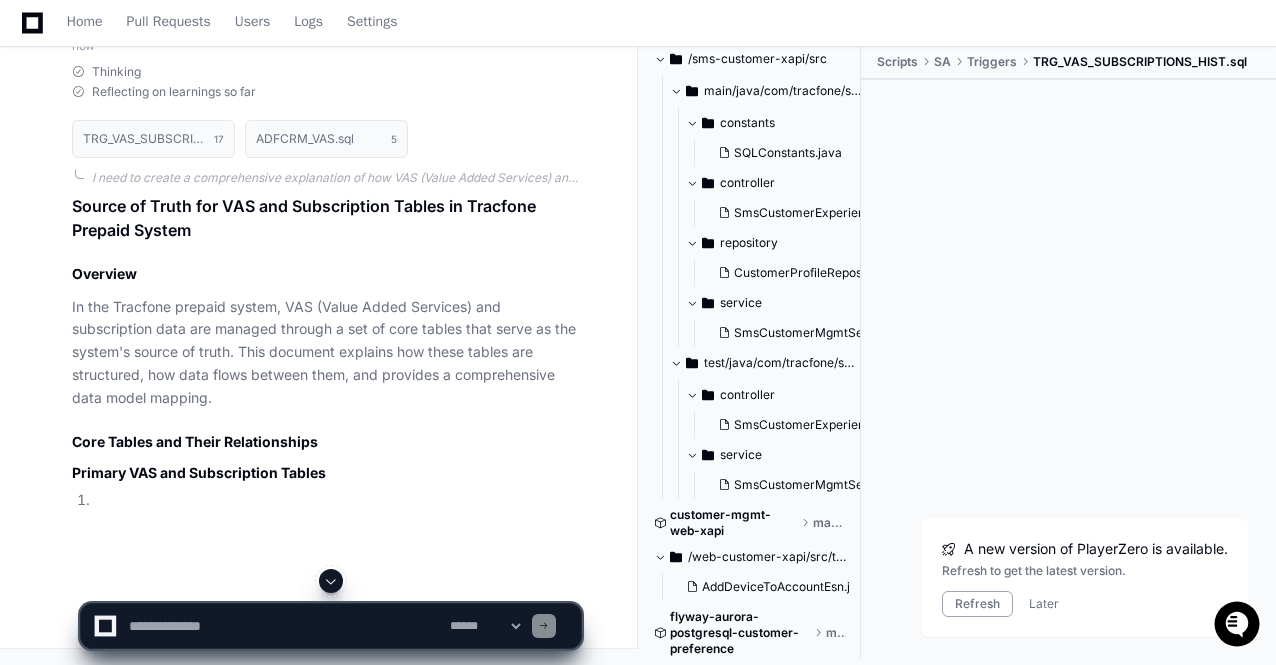 click 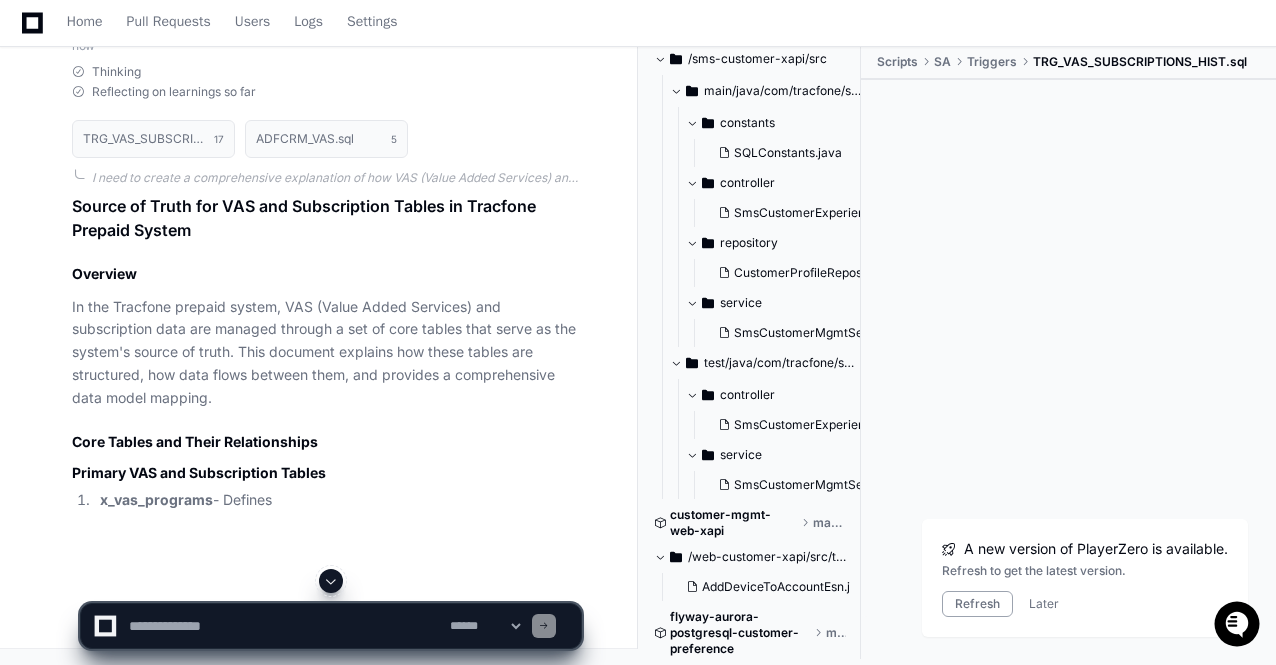scroll, scrollTop: 78810, scrollLeft: 0, axis: vertical 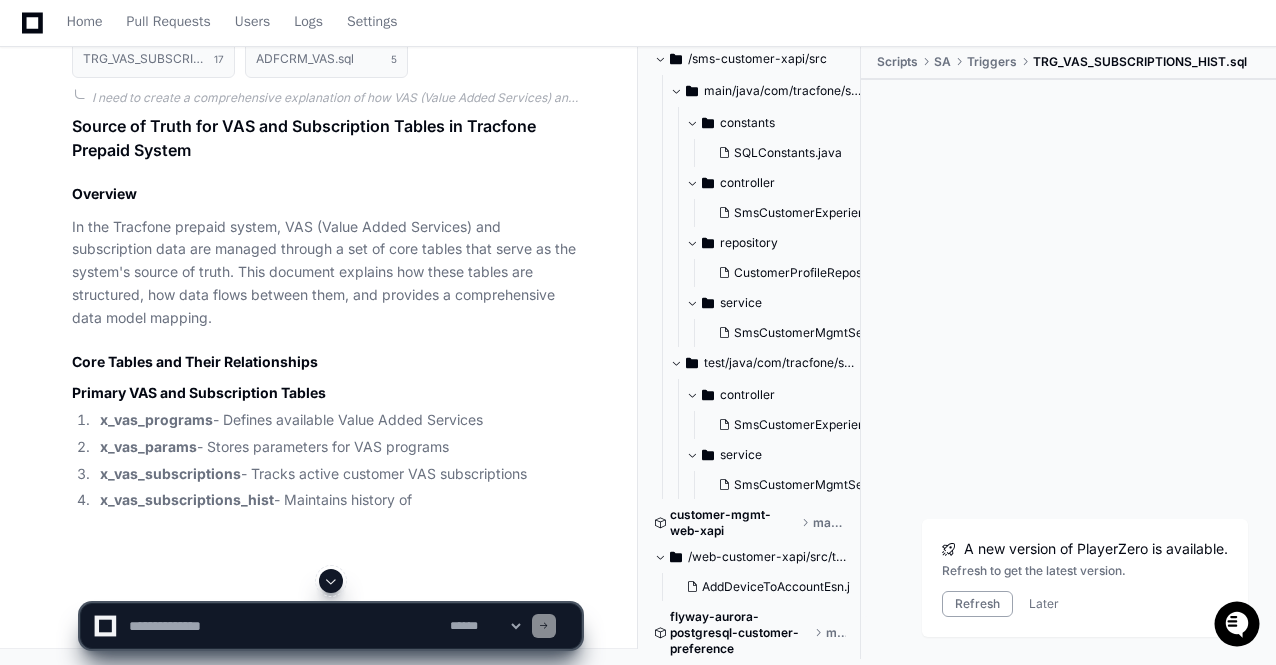 click 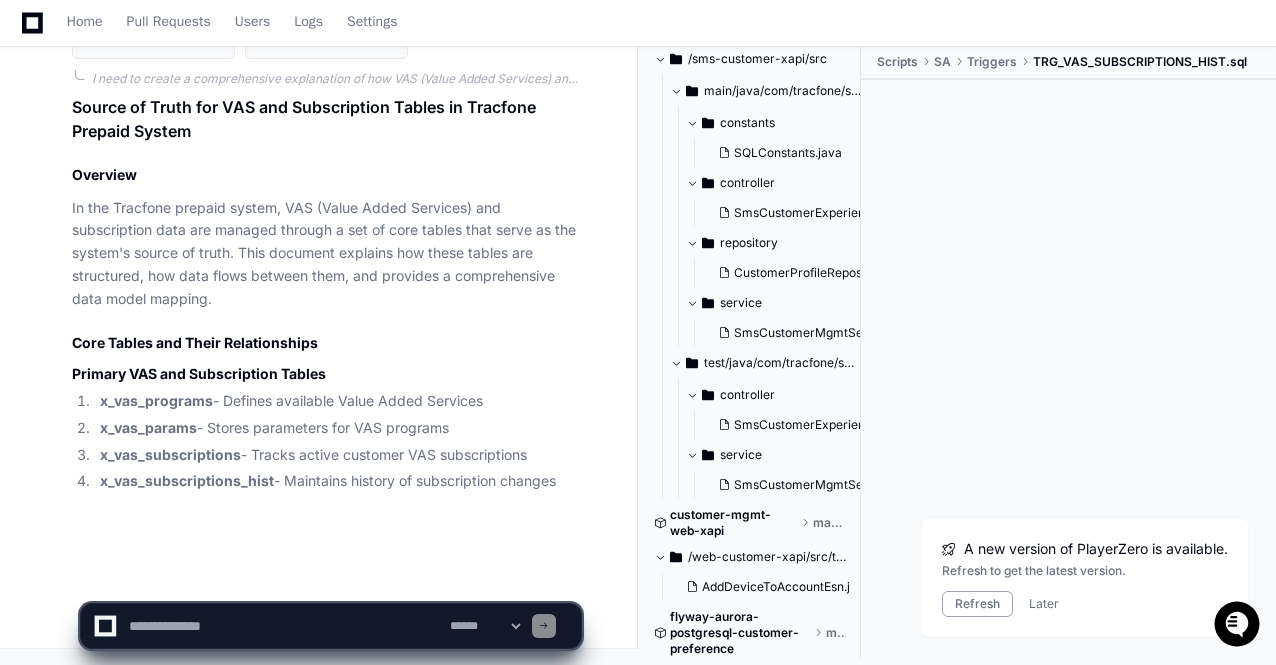 click 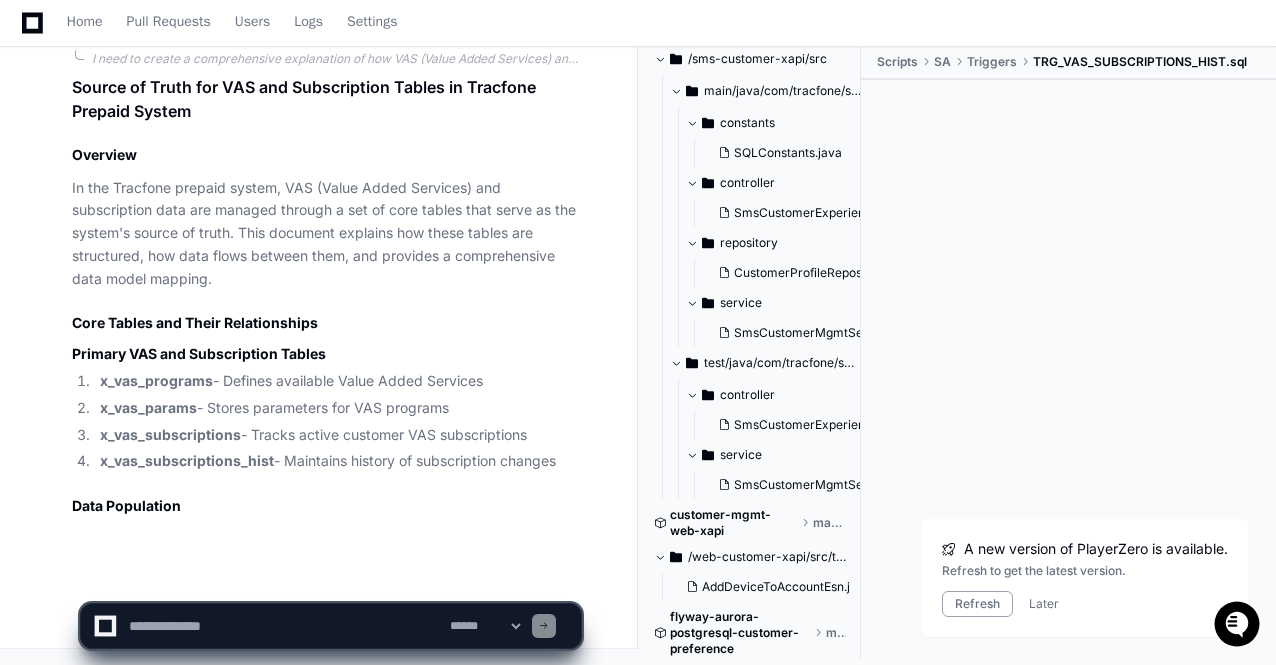 click 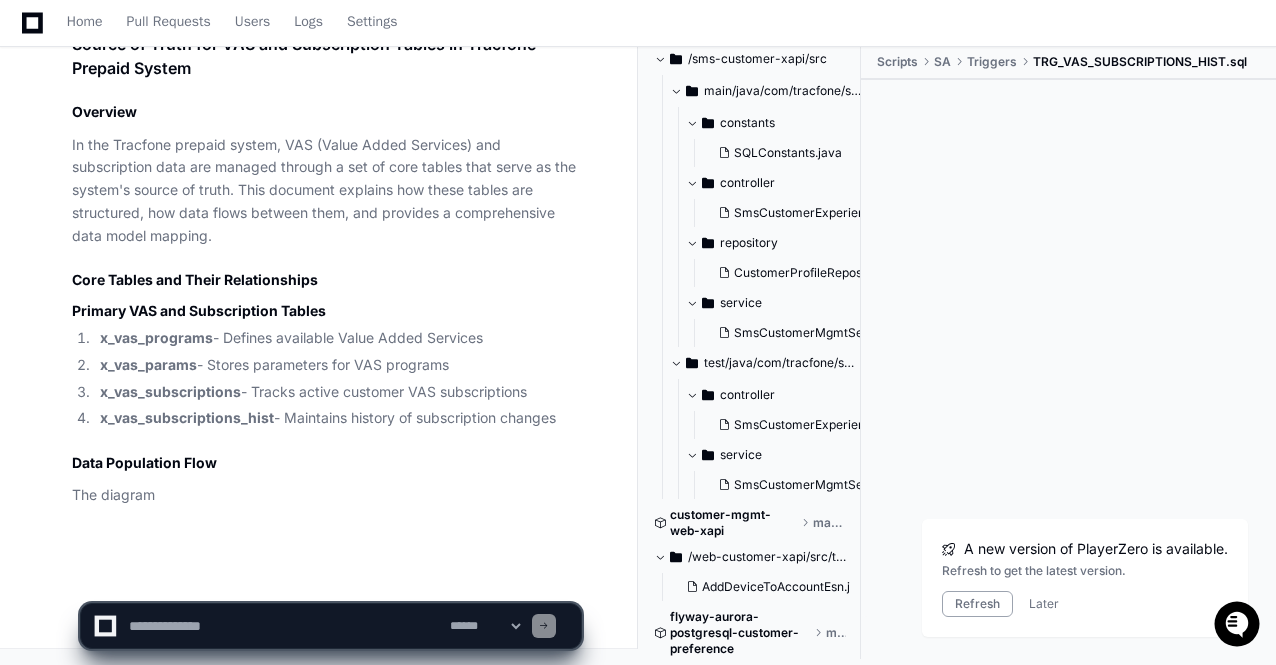 scroll, scrollTop: 78973, scrollLeft: 0, axis: vertical 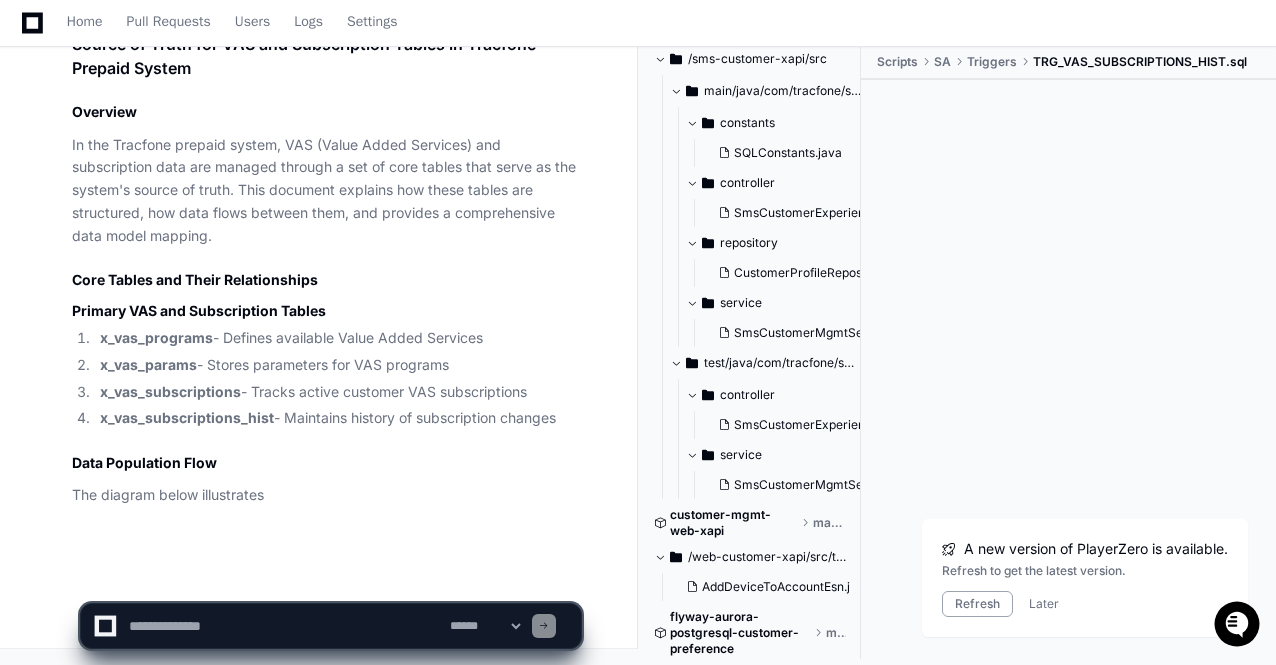 click on "**********" 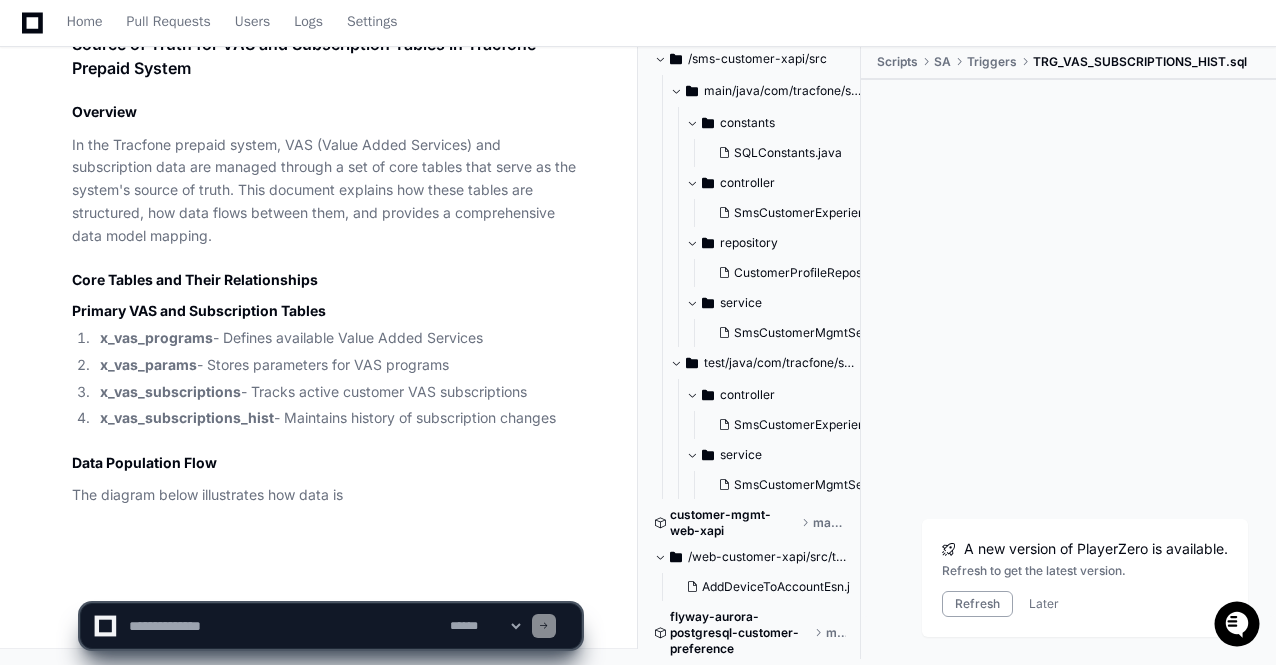 click on "**********" 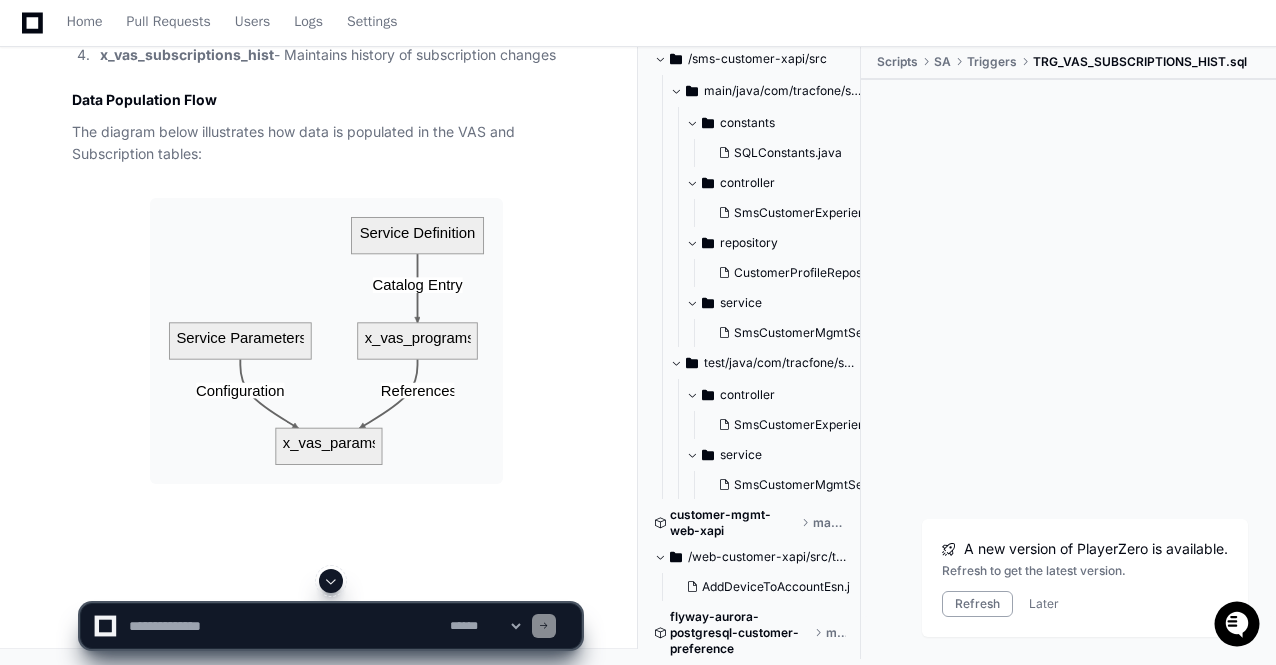 click 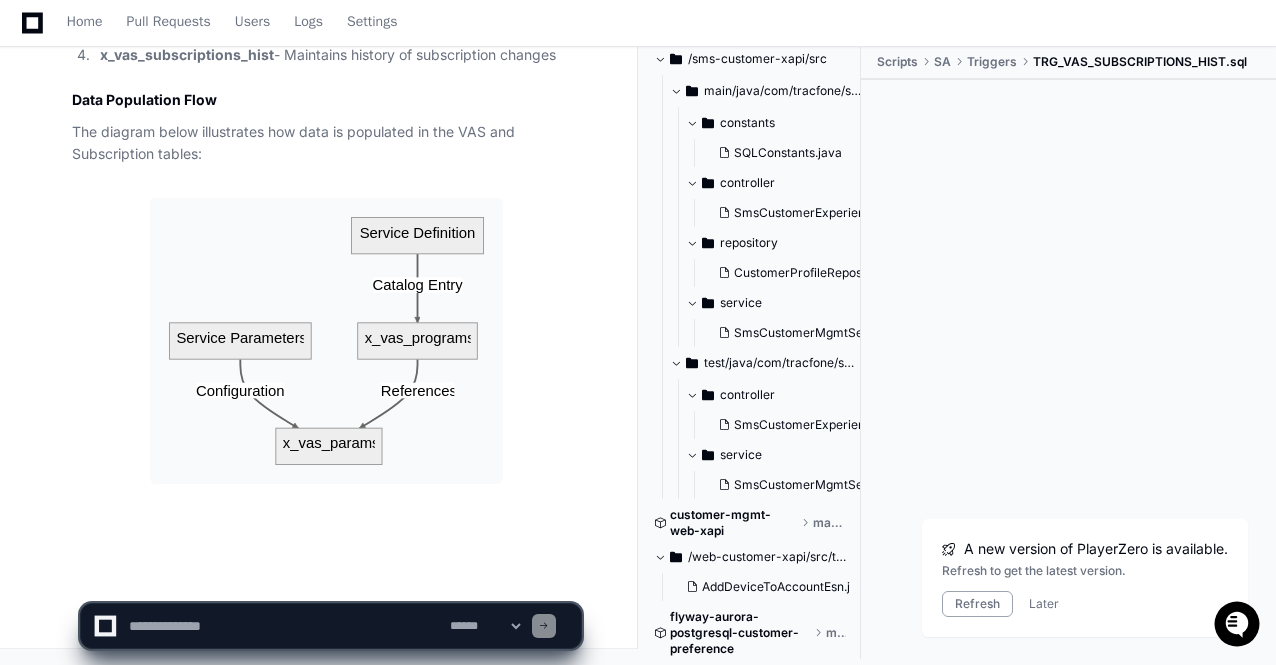 click on "**********" 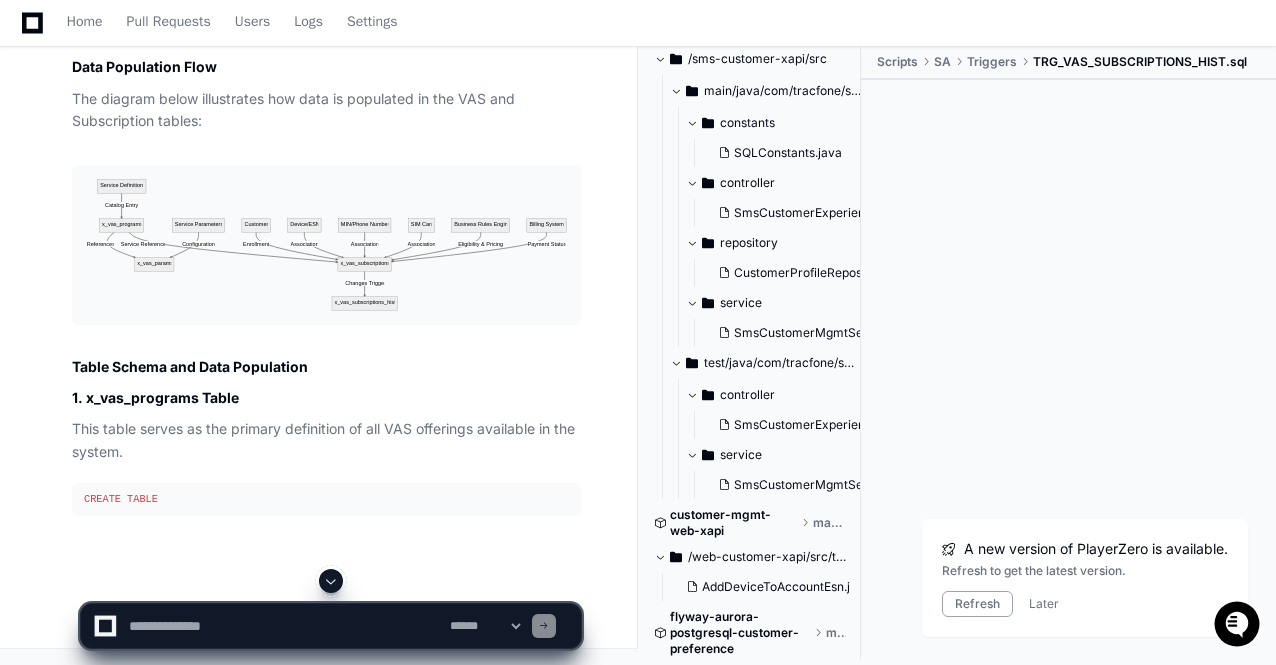 scroll, scrollTop: 79336, scrollLeft: 0, axis: vertical 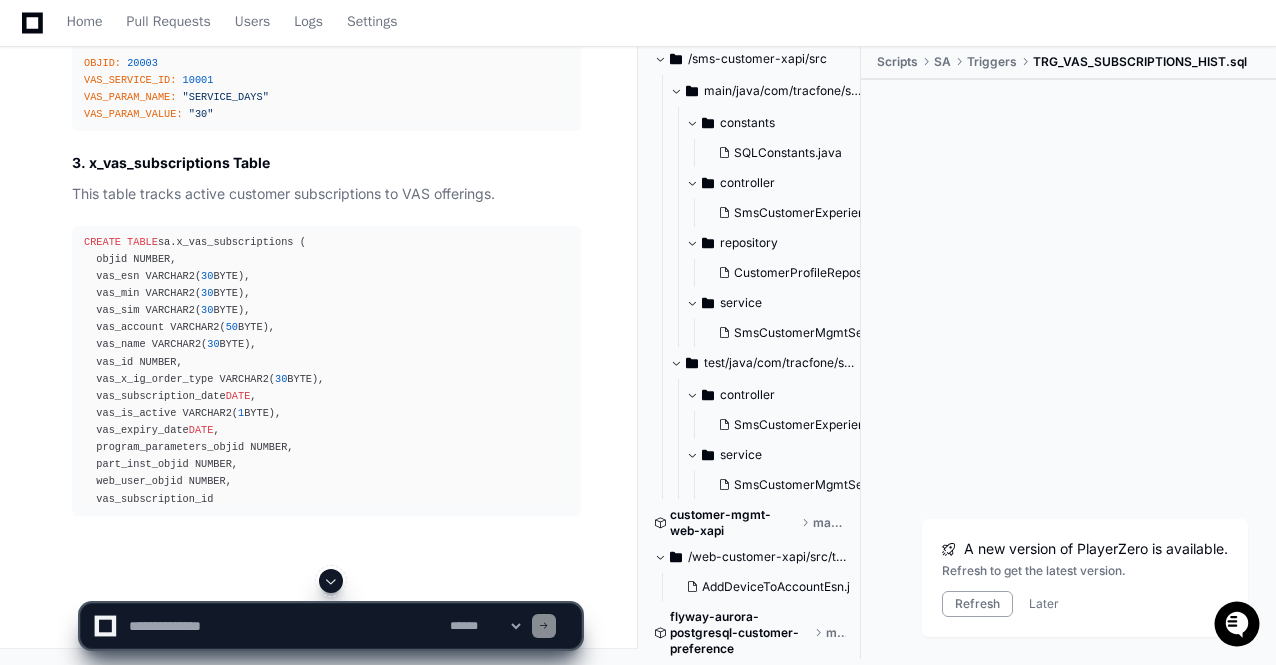 click 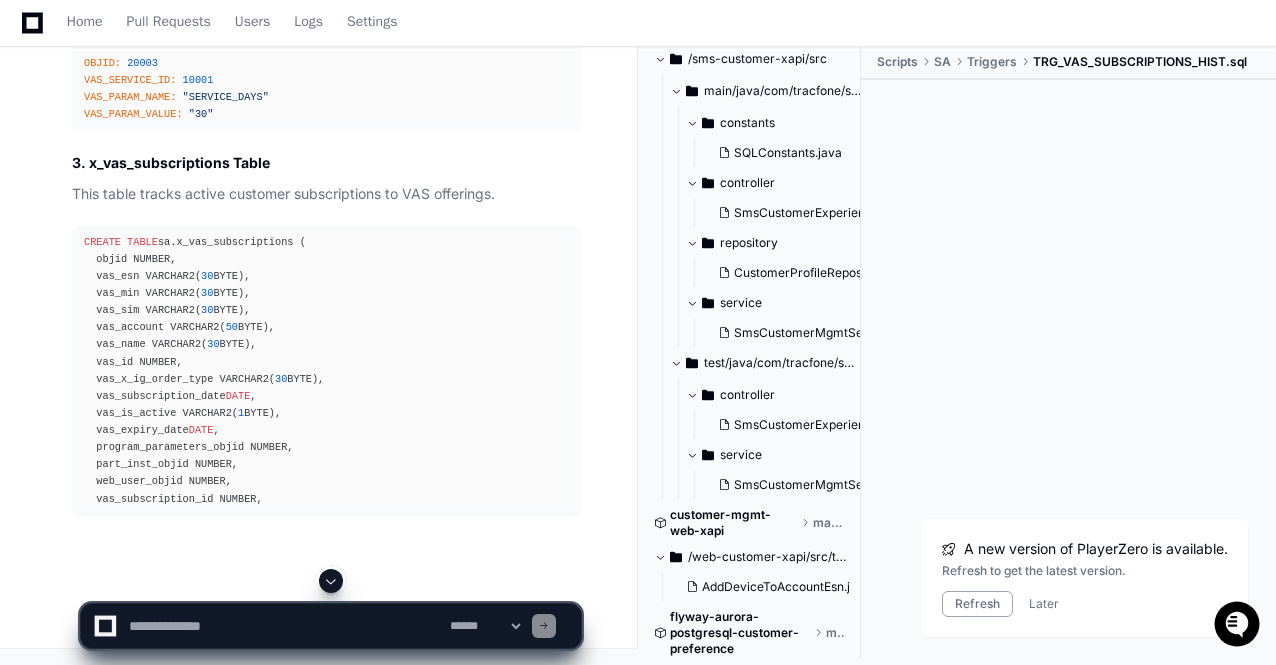scroll, scrollTop: 80980, scrollLeft: 0, axis: vertical 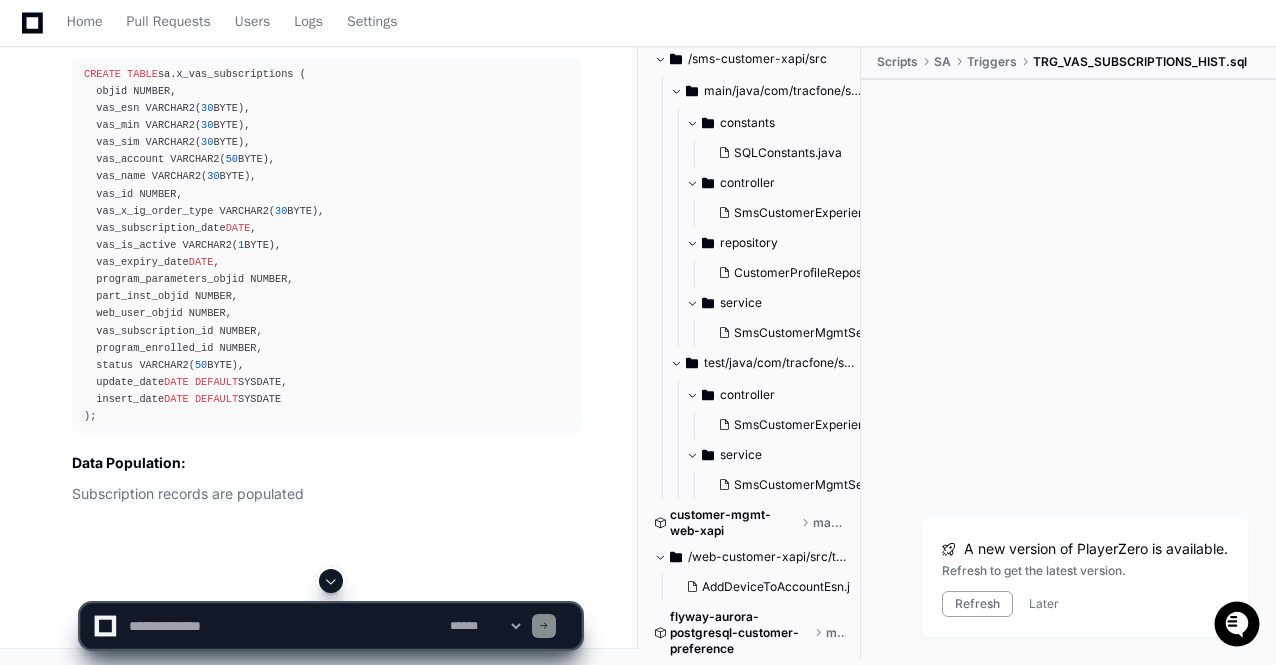 click 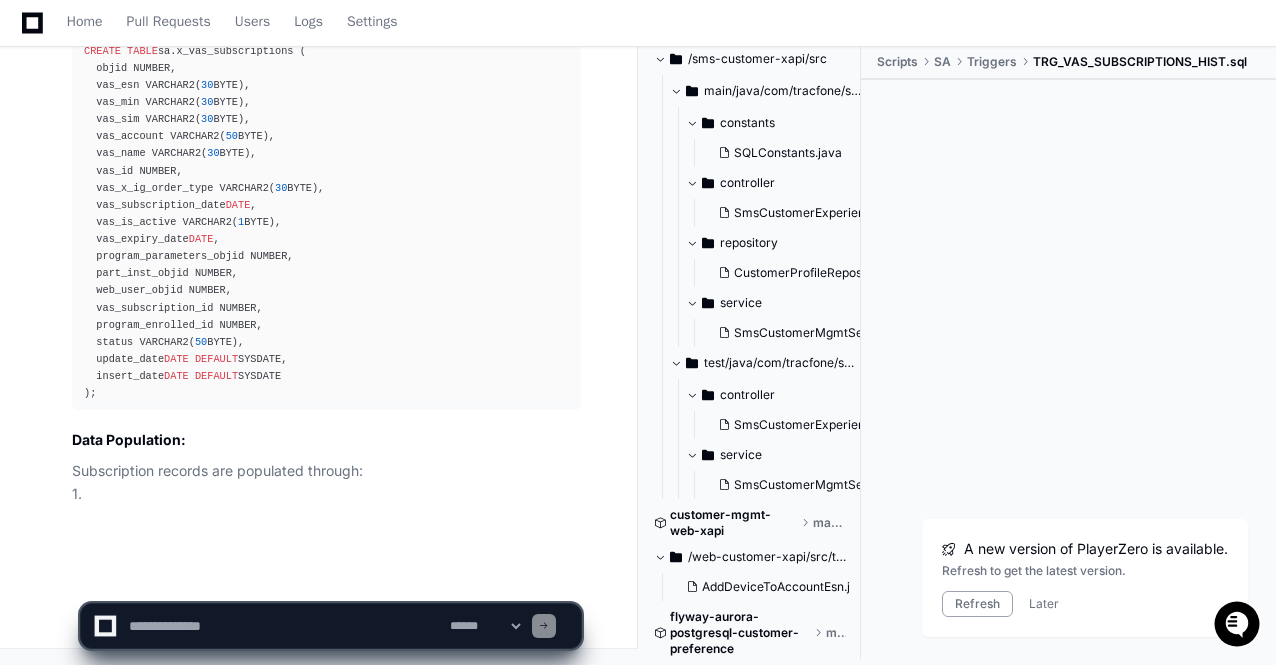 click on "**********" 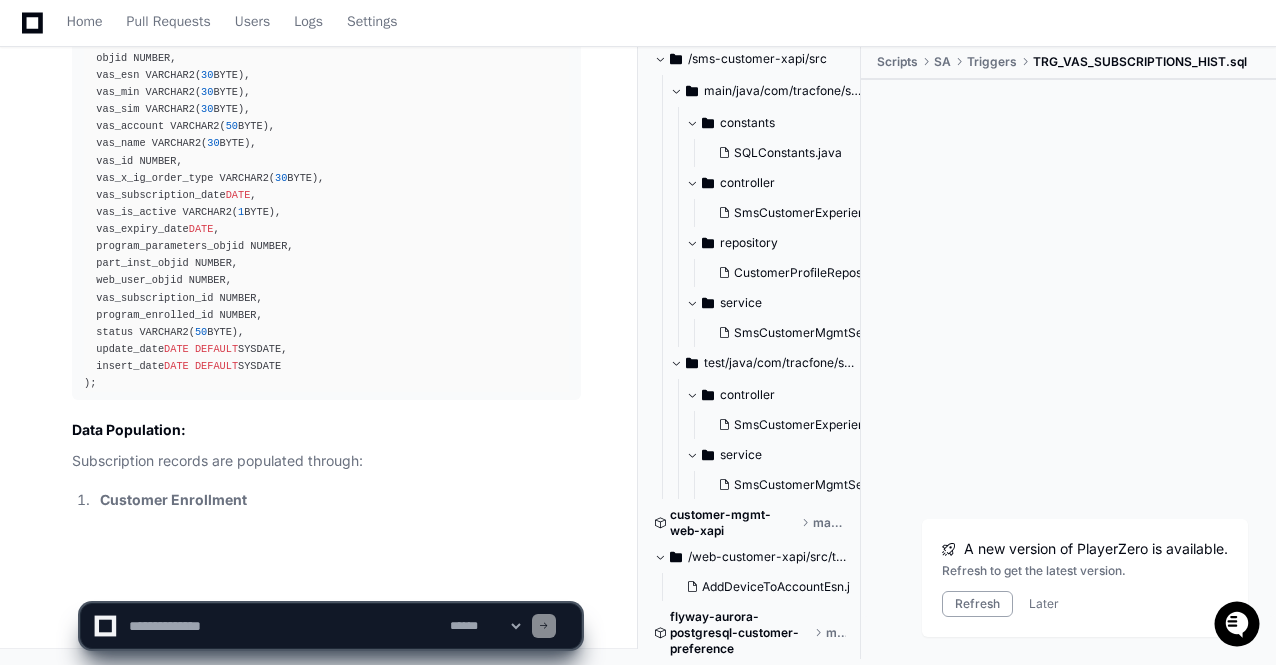 click on "**********" 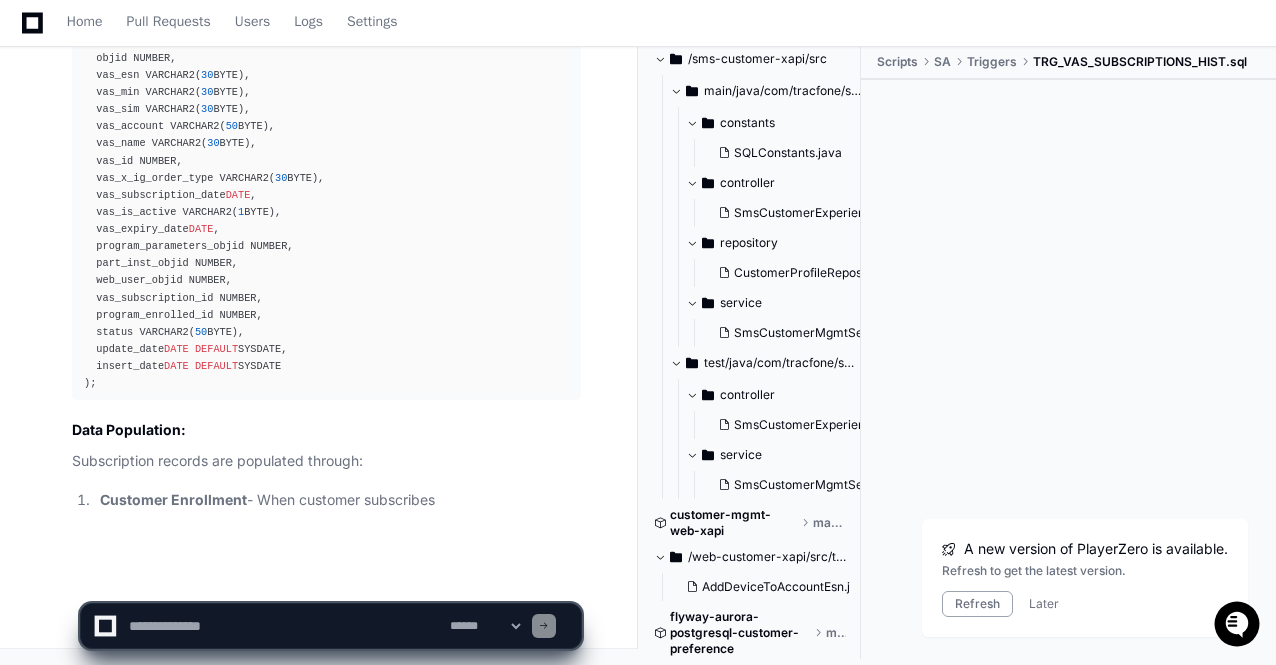 click on "**********" 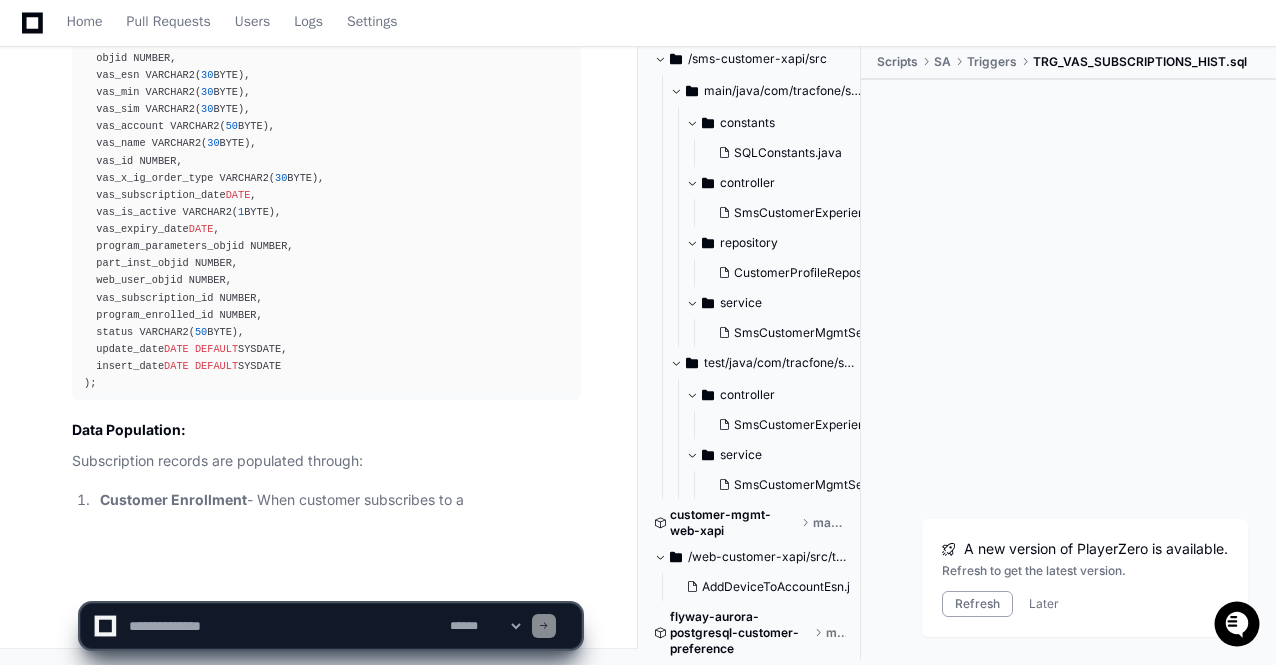 click on "**********" 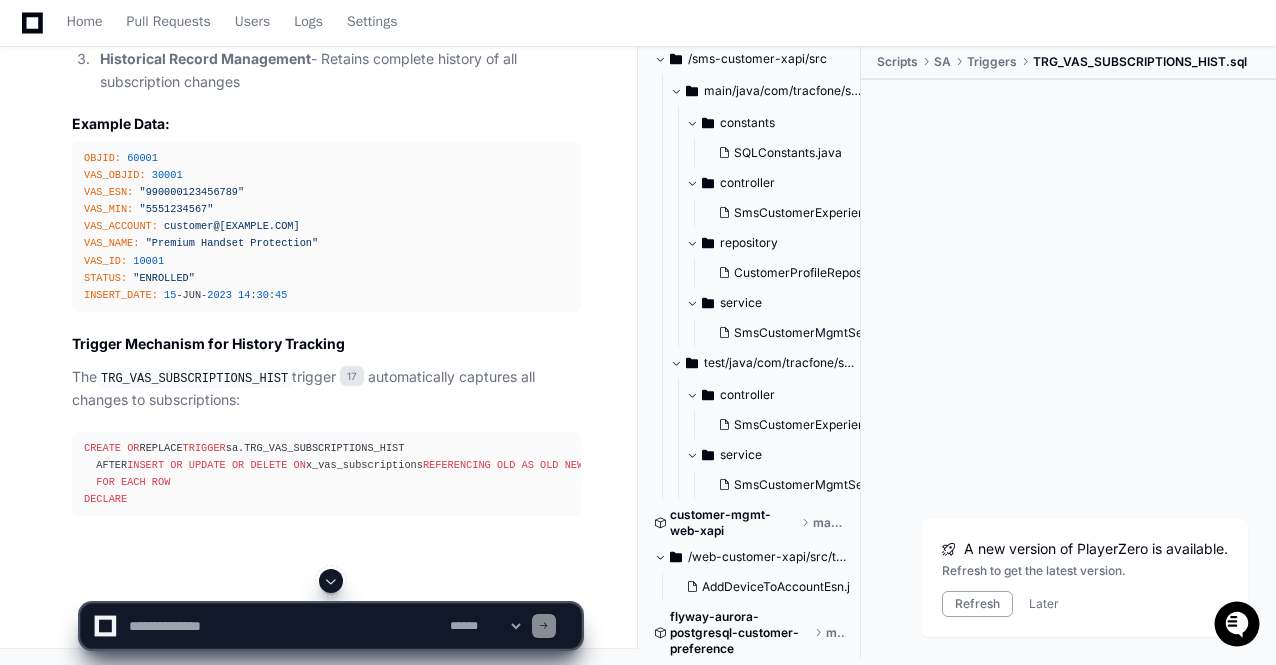 scroll, scrollTop: 82651, scrollLeft: 0, axis: vertical 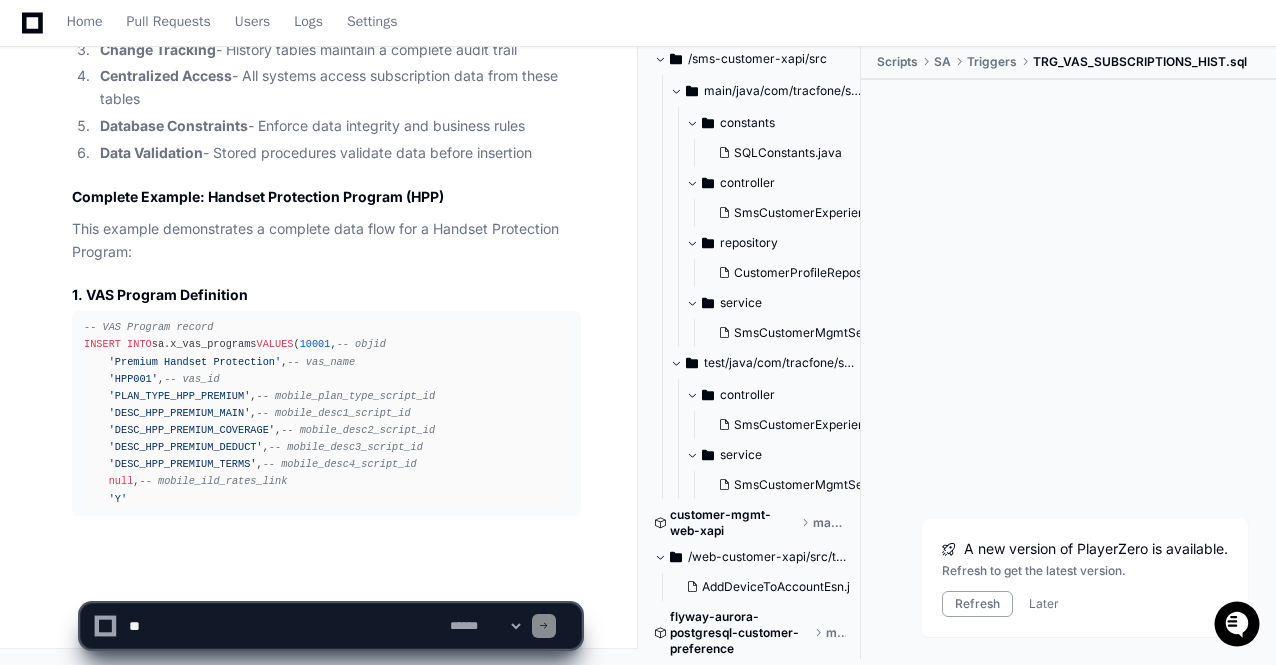 click on "Source of Truth for VAS and Subscription Tables in Tracfone Prepaid System
Overview
In the Tracfone prepaid system, VAS (Value Added Services) and subscription data are managed through a set of core tables that serve as the system's source of truth. This document explains how these tables are structured, how data flows between them, and provides a comprehensive data model mapping.
Core Tables and Their Relationships
Primary VAS and Subscription Tables
x_vas_programs  - Defines available Value Added Services
x_vas_params  - Stores parameters for VAS programs
x_vas_subscriptions  - Tracks active customer VAS subscriptions
x_vas_subscriptions_hist  - Maintains history of subscription changes
Data Population Flow
The diagram below illustrates how data is populated in the VAS and Subscription tables:
Table Schema and Data Population
1. x_vas_programs Table
This table serves as the primary definition of all VAS offerings available in the system.
CREATE TABLE 50 30 30 30 30 30 30 1000" 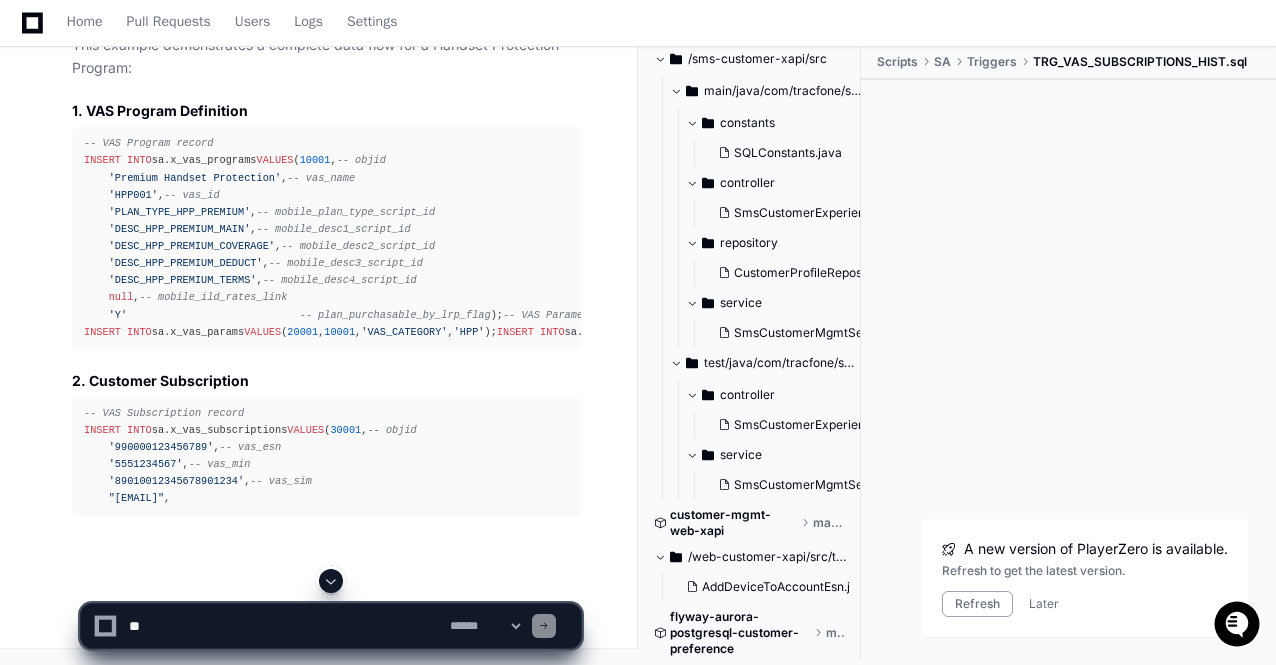 scroll, scrollTop: 87387, scrollLeft: 0, axis: vertical 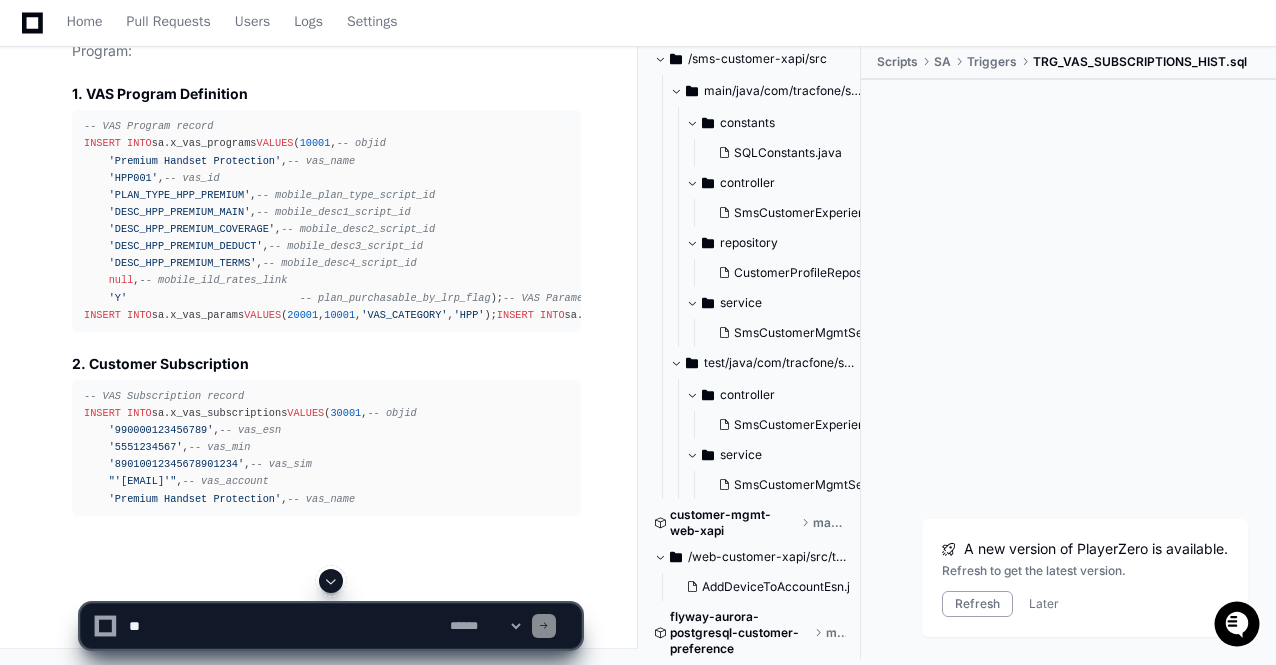 click 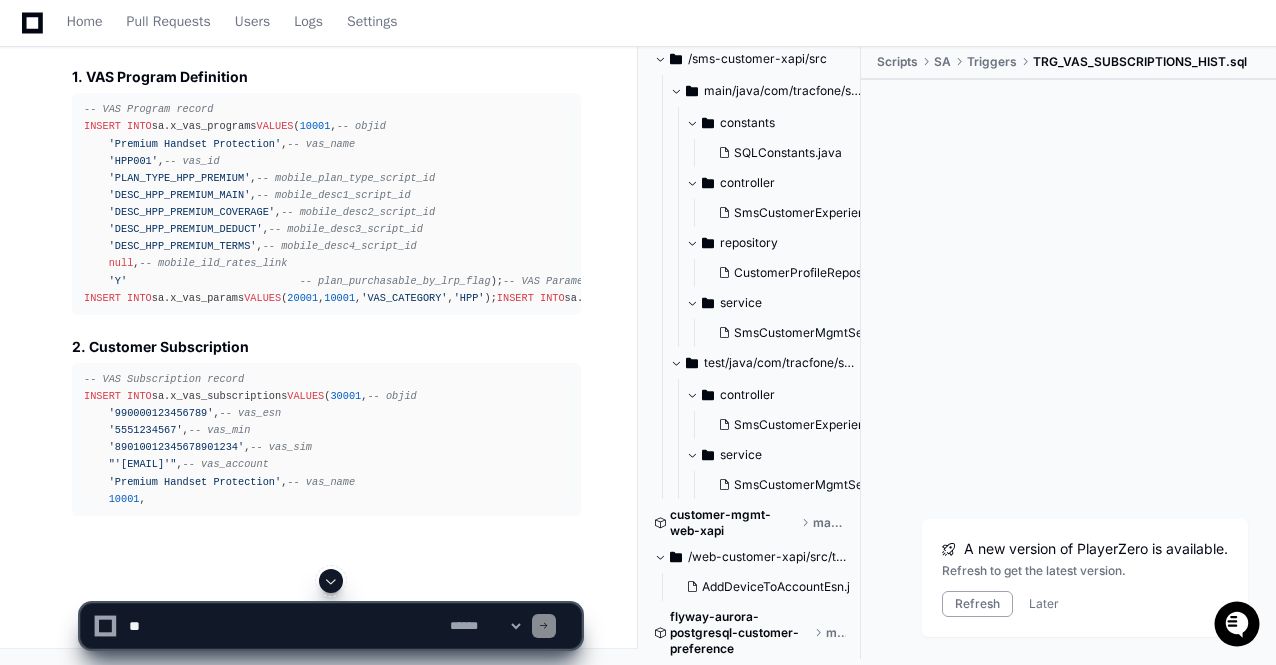 click 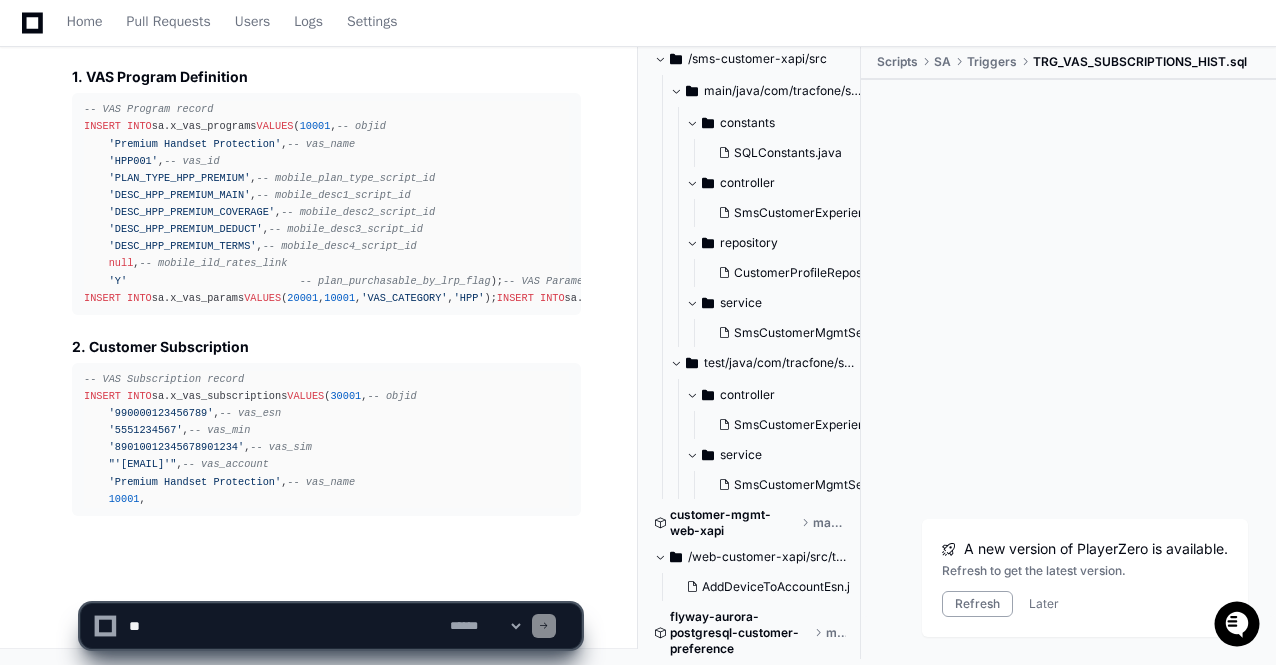 scroll, scrollTop: 87422, scrollLeft: 0, axis: vertical 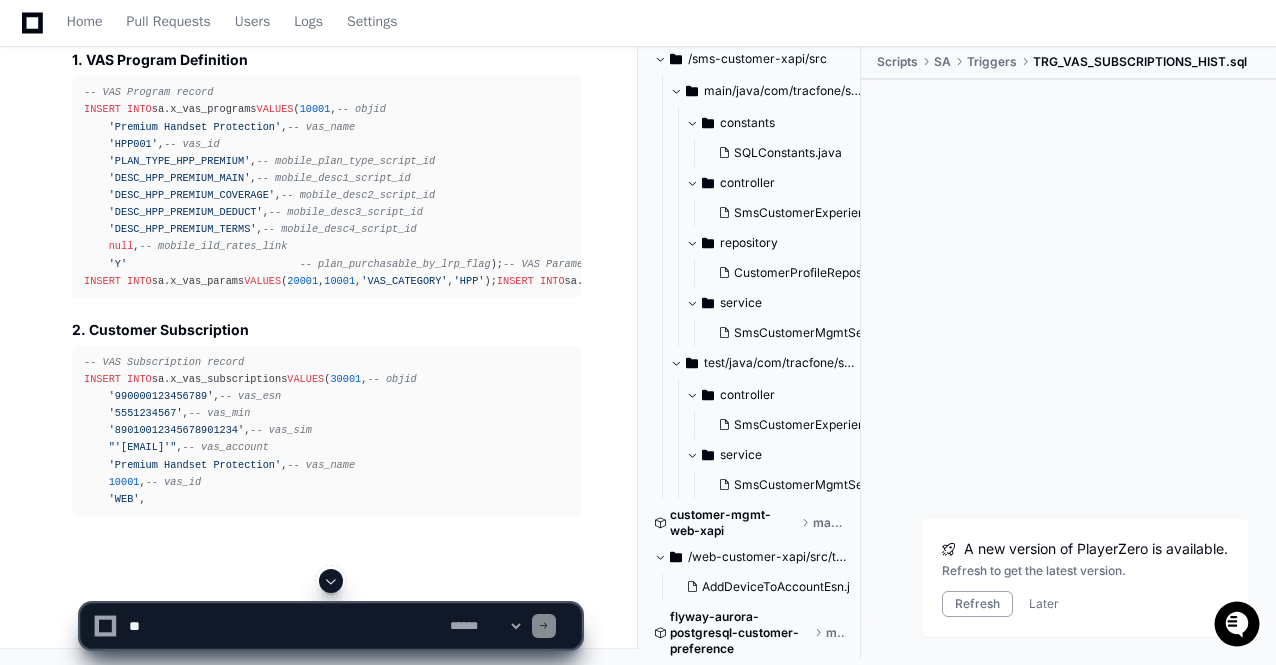 click 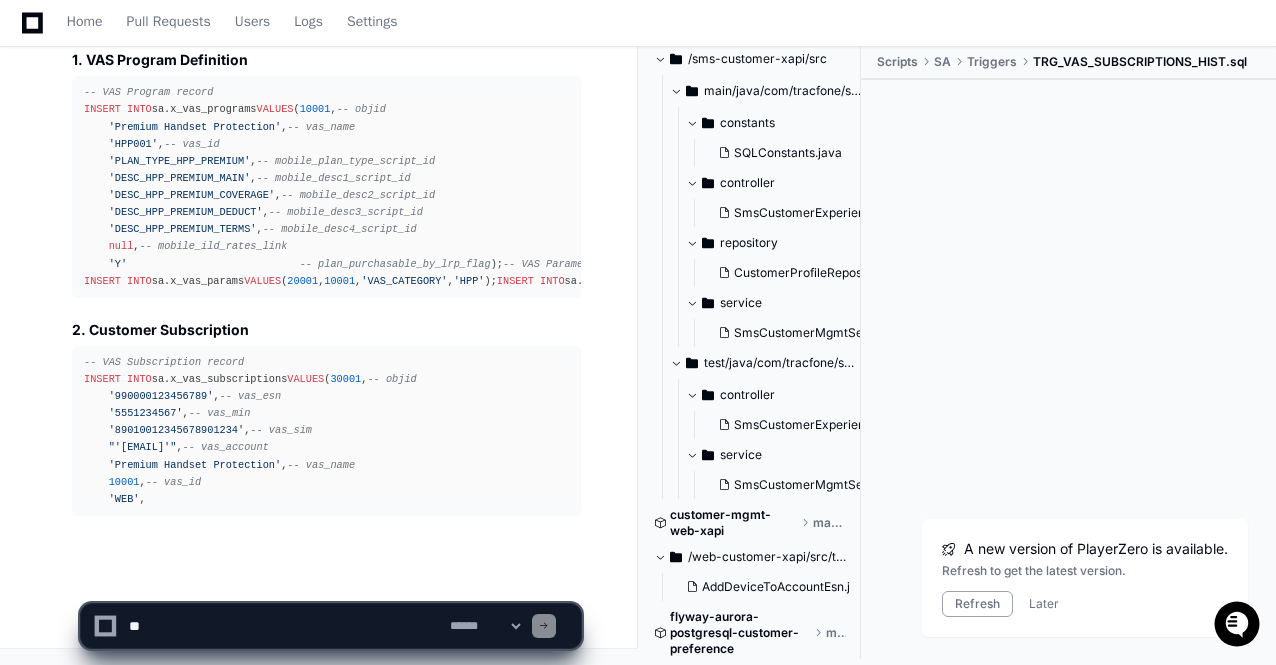 click on "**********" 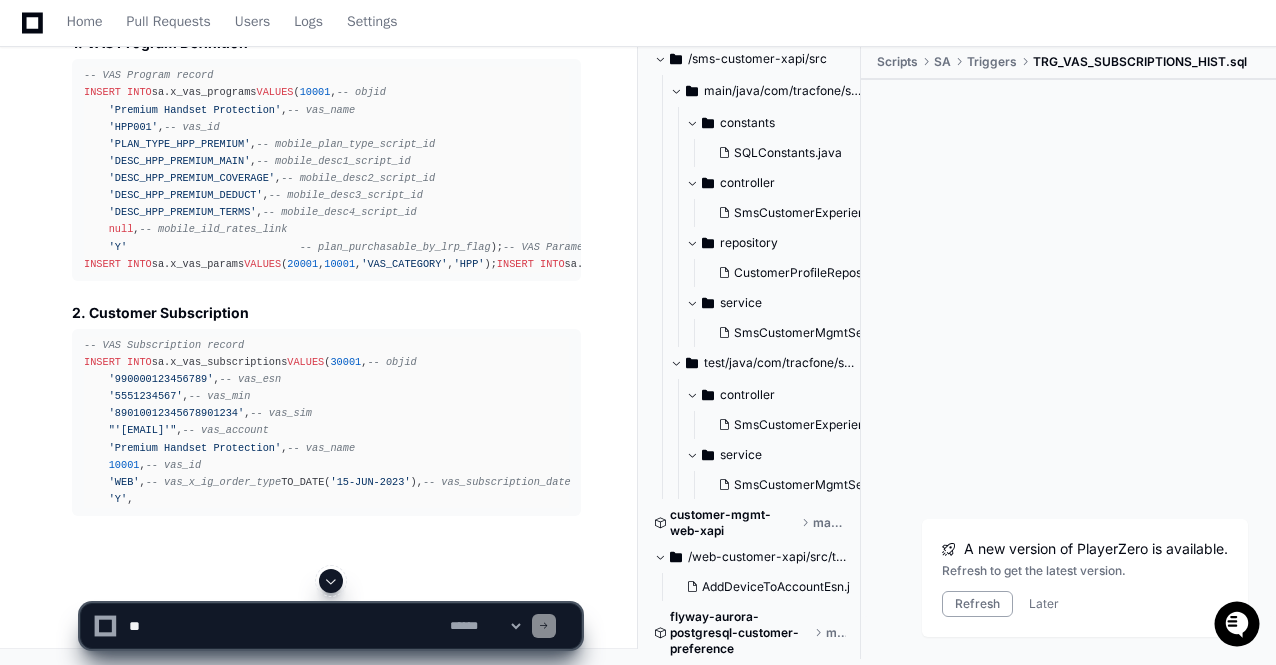 click 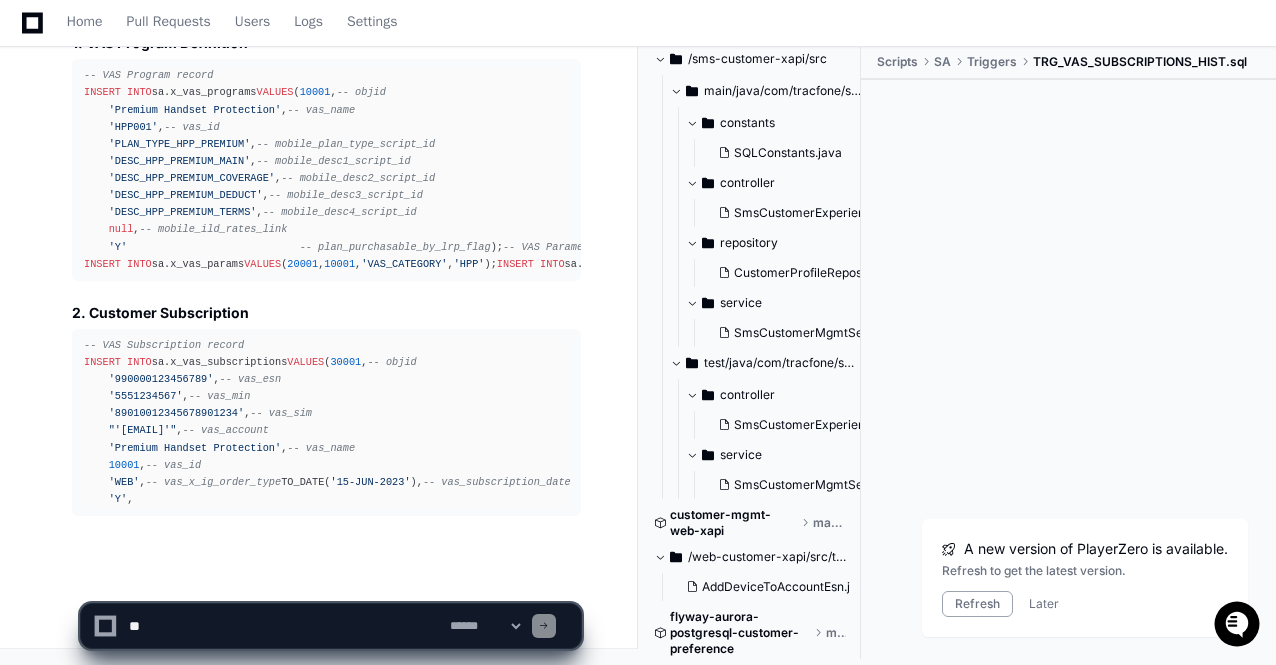 scroll, scrollTop: 87473, scrollLeft: 0, axis: vertical 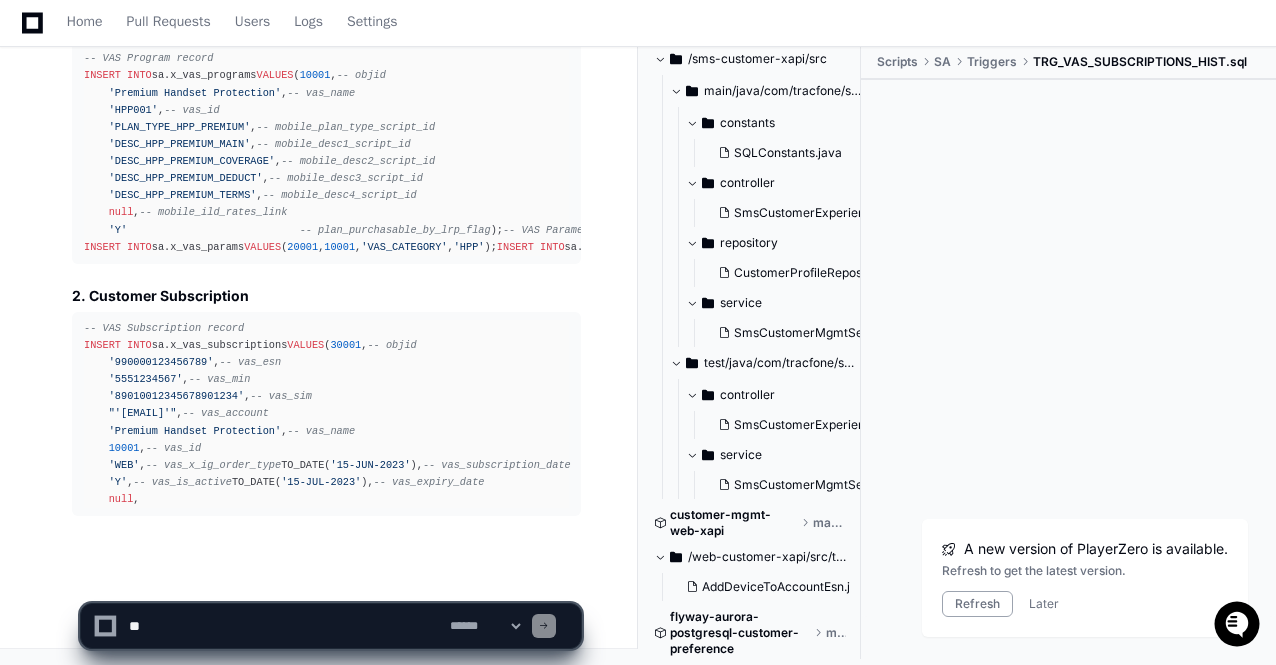 click on "PlayerZero now Thinking Reflecting on learnings so far TRG_VAS_SUBSCRIPTIONS_HIST.sql 17 ADFCRM_VAS.sql 5  I need to create a comprehensive explanation of how VAS (Value Added Services) and subscription tables in the Tracfone prepaid system serve as the source of truth, including how data is populated in these tables and providing a data model mapping.
Let me search for more specific information about the data population processes and data flow for VAS and subscription tables.   Source of Truth for VAS and Subscription Tables in Tracfone Prepaid System
Overview
In the Tracfone prepaid system, VAS (Value Added Services) and subscription data are managed through a set of core tables that serve as the system's source of truth. This document explains how these tables are structured, how data flows between them, and provides a comprehensive data model mapping.
Core Tables and Their Relationships
Primary VAS and Subscription Tables
x_vas_programs" 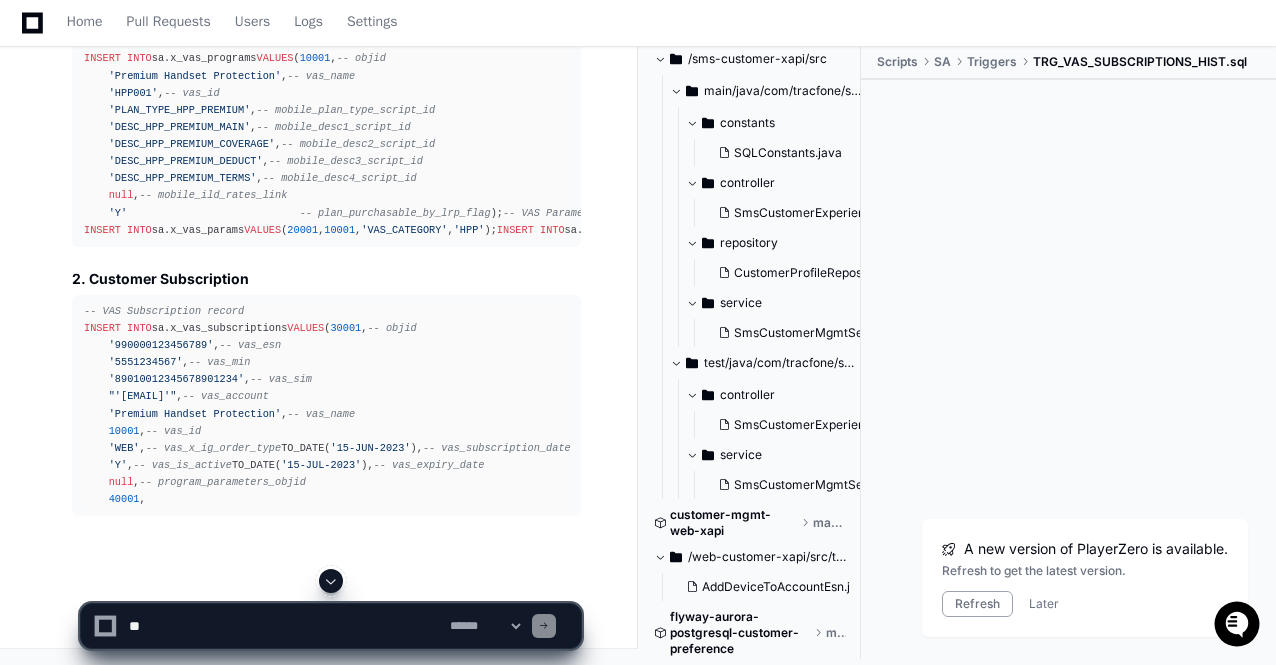 scroll, scrollTop: 80427, scrollLeft: 0, axis: vertical 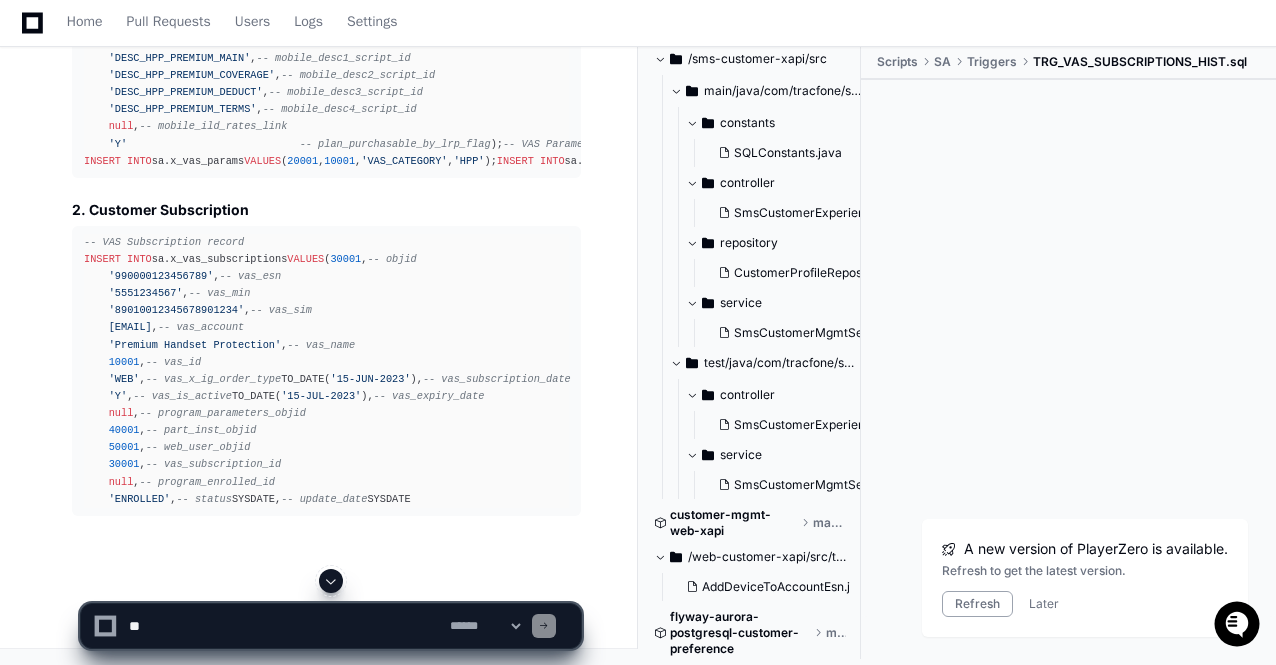click 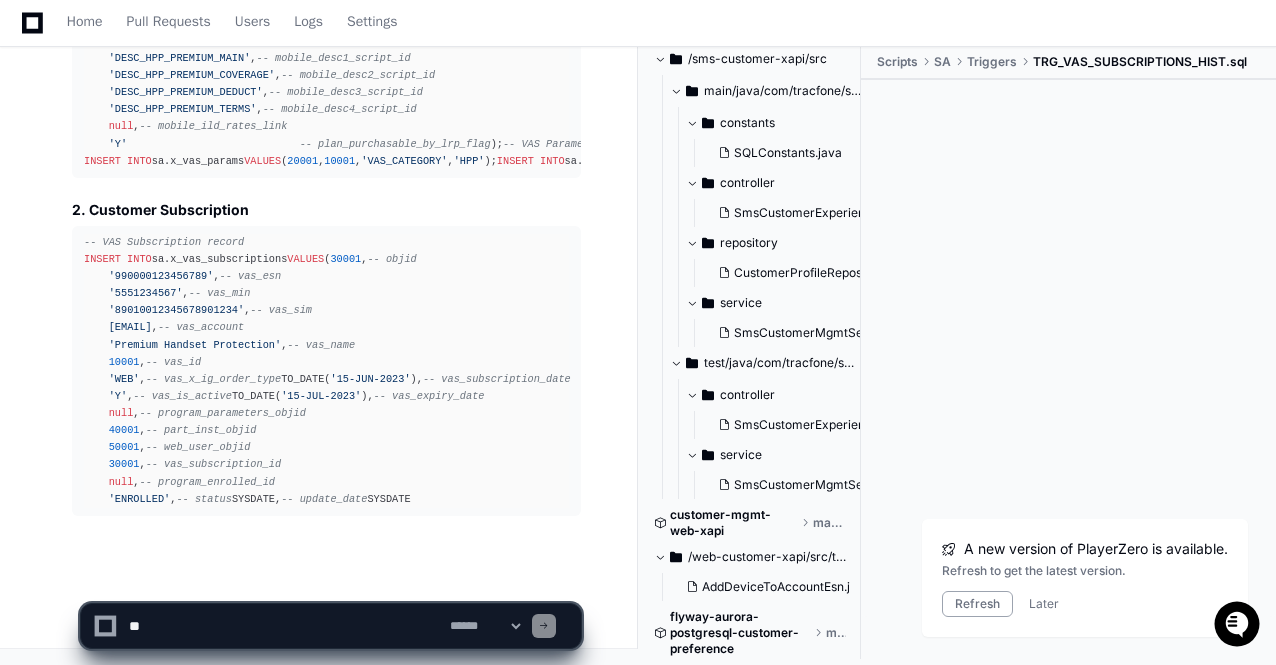 scroll, scrollTop: 87627, scrollLeft: 0, axis: vertical 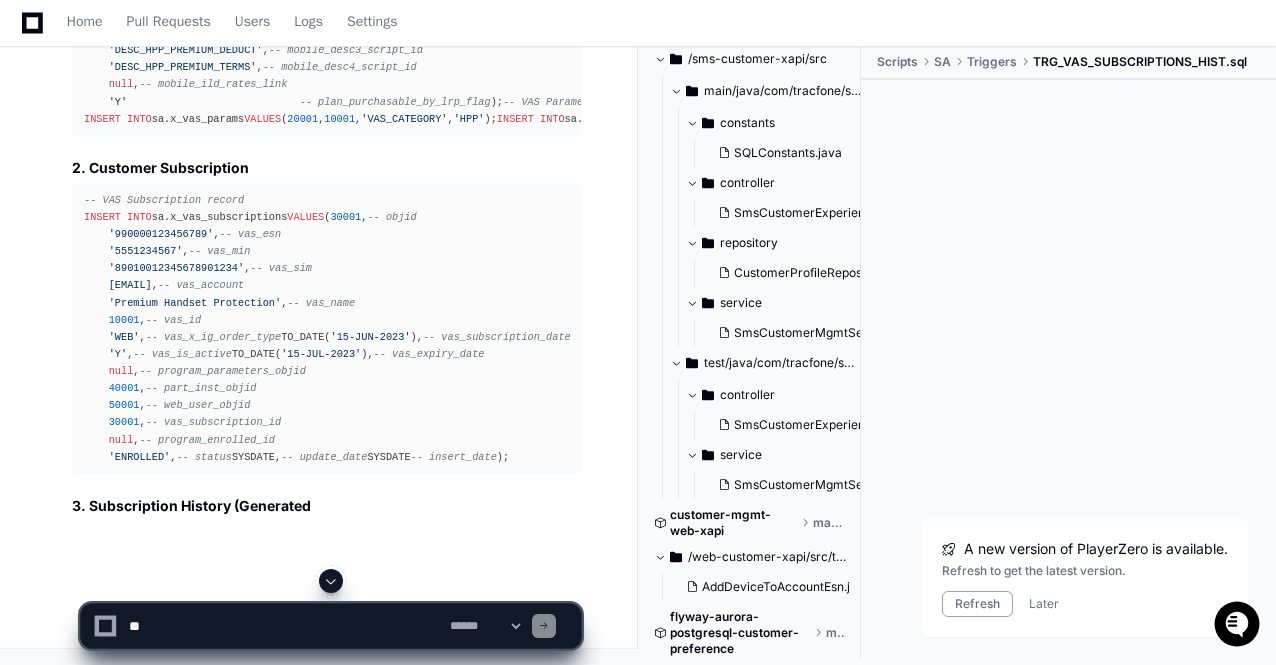 click 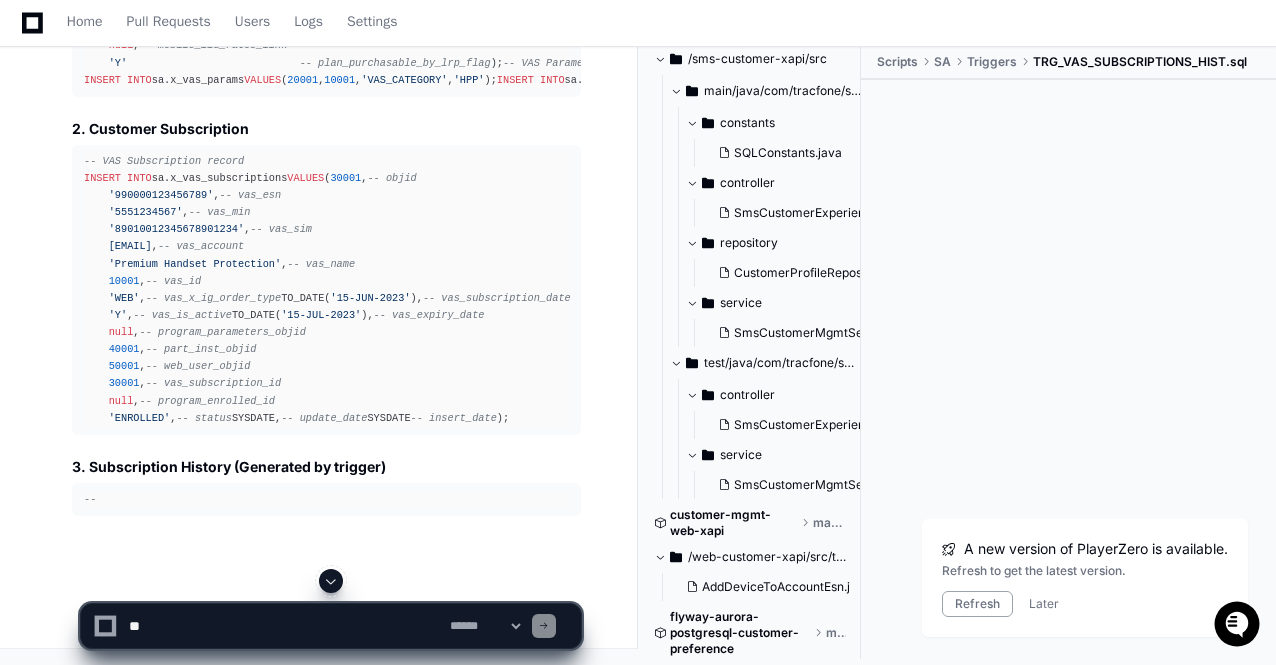 click on "**********" 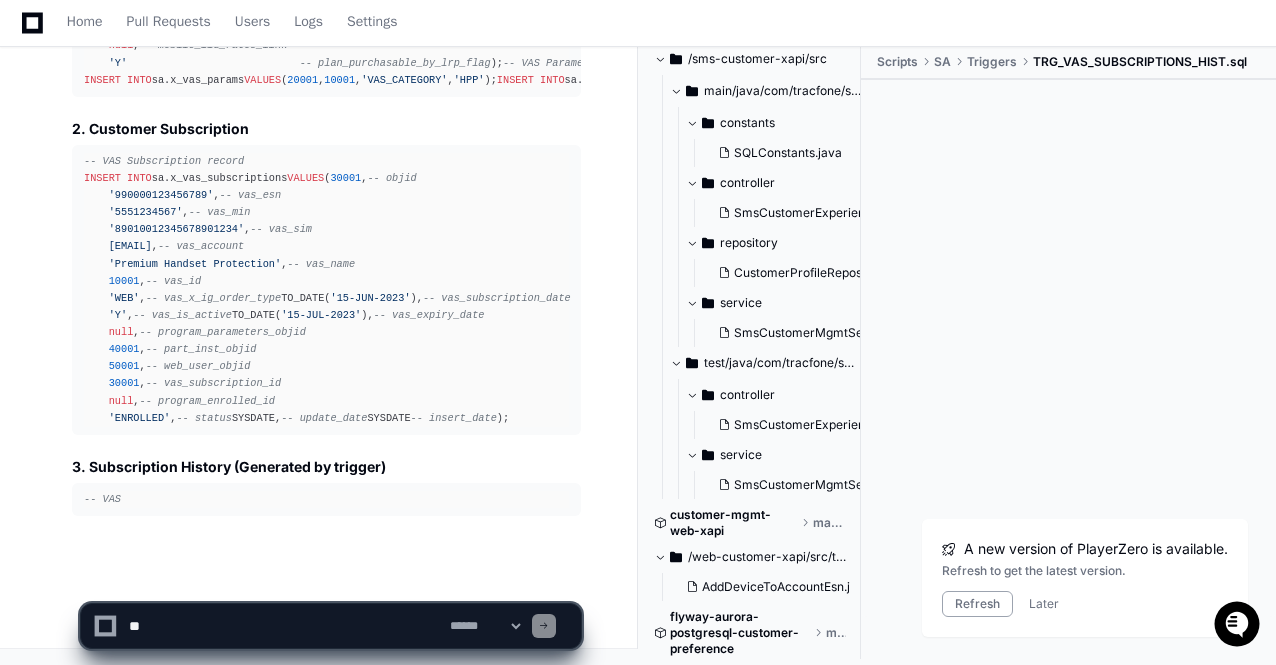 scroll, scrollTop: 87726, scrollLeft: 0, axis: vertical 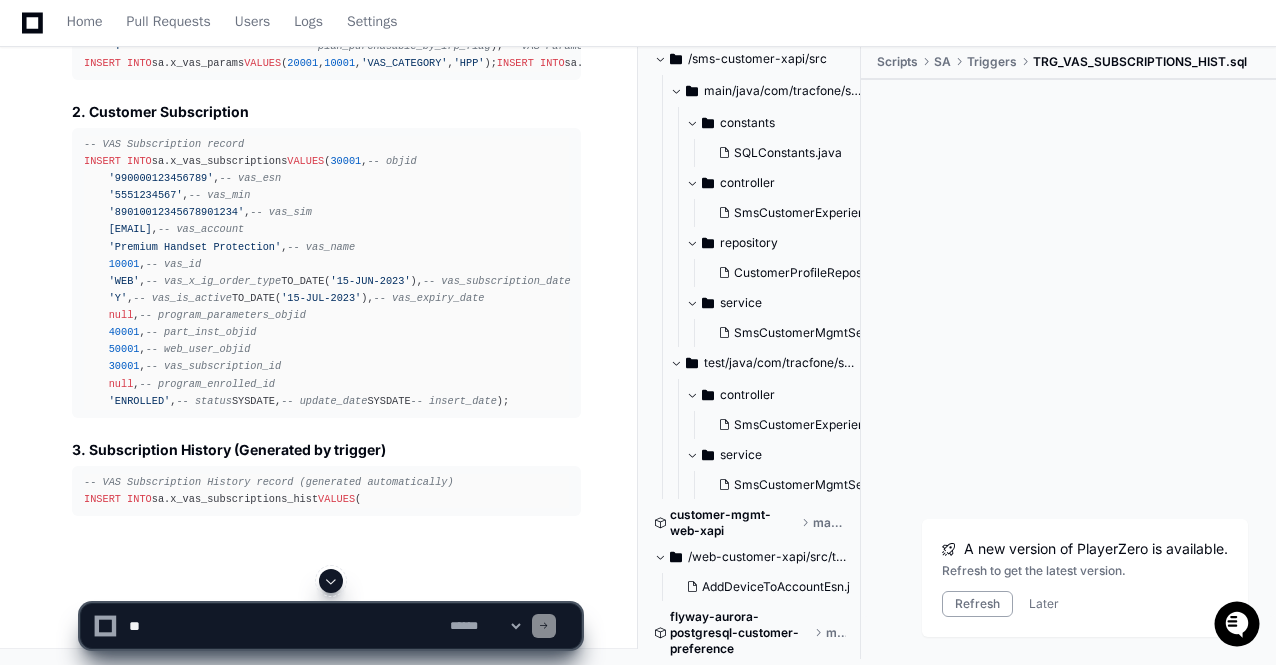 click 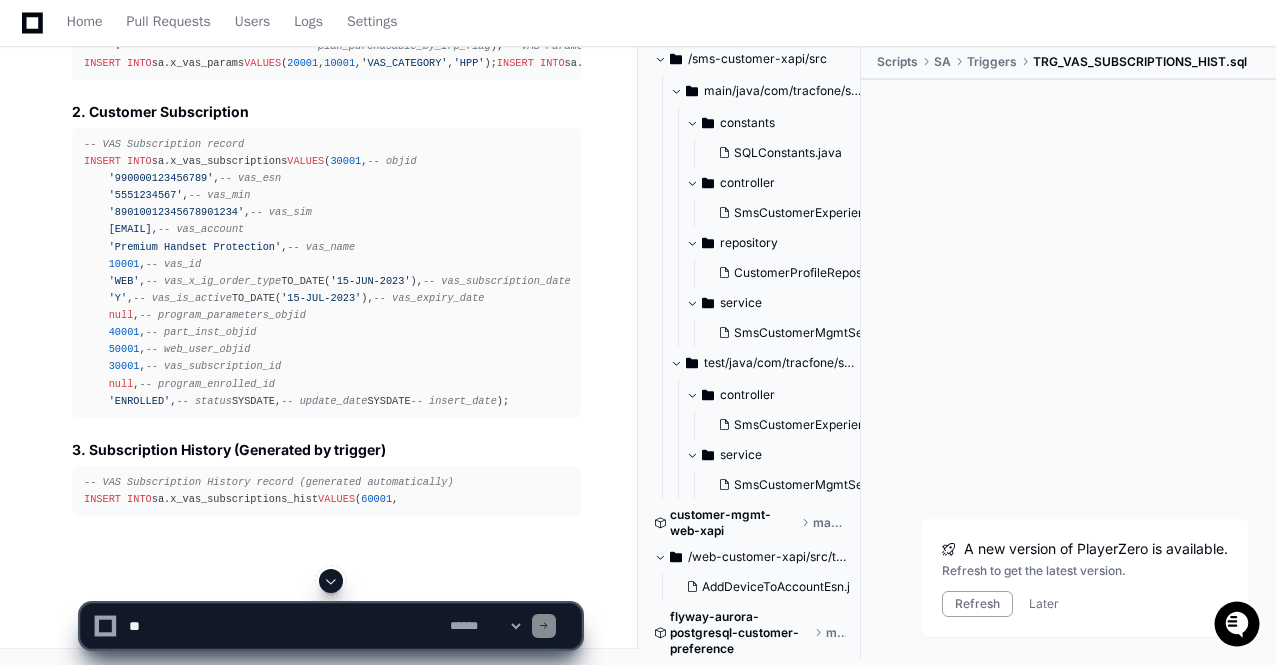 click 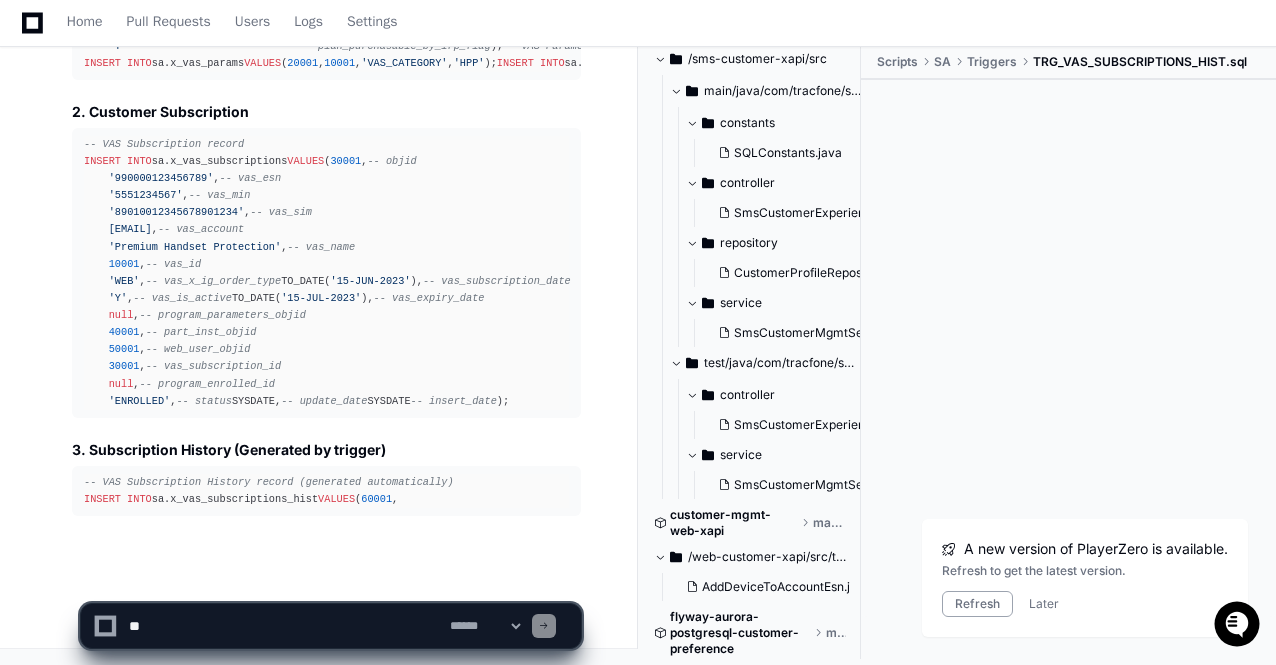 click on "**********" 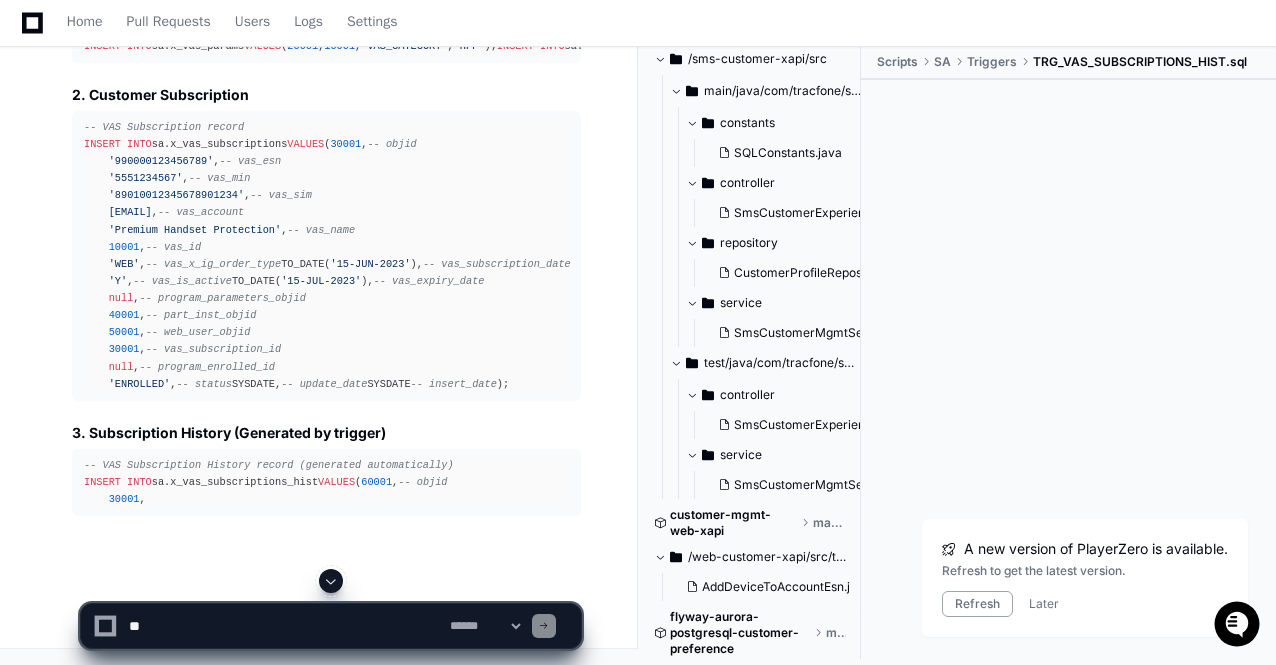 click 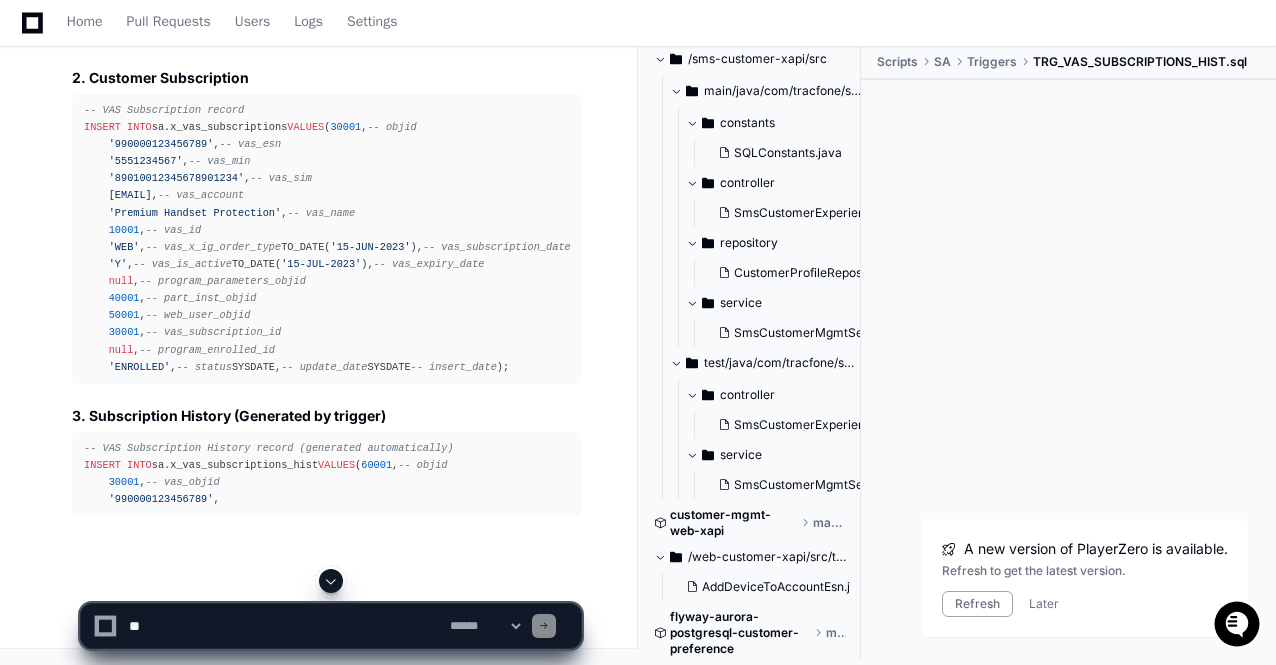 click 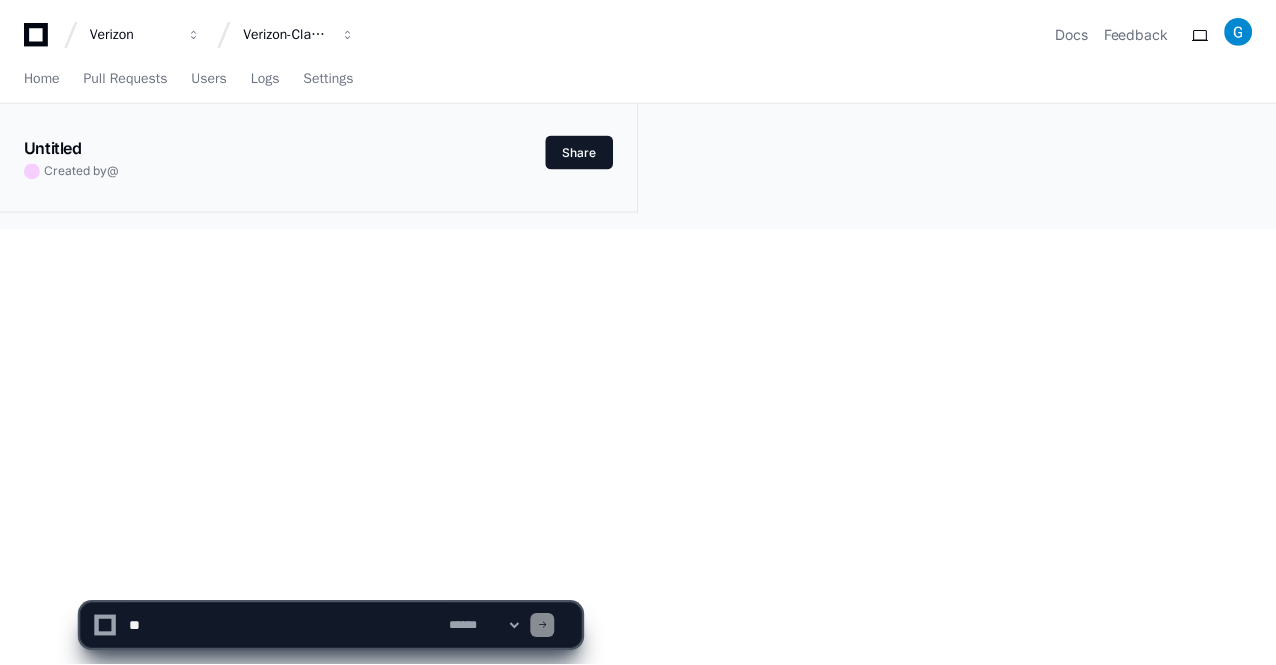 scroll, scrollTop: 0, scrollLeft: 0, axis: both 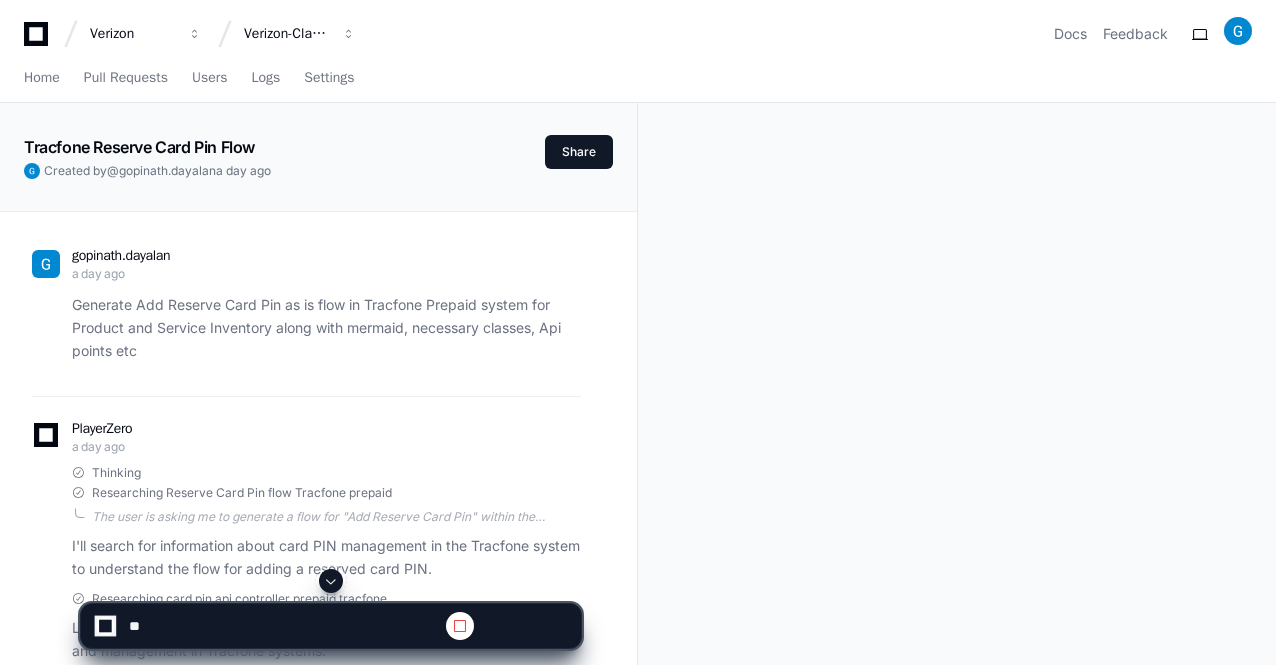click 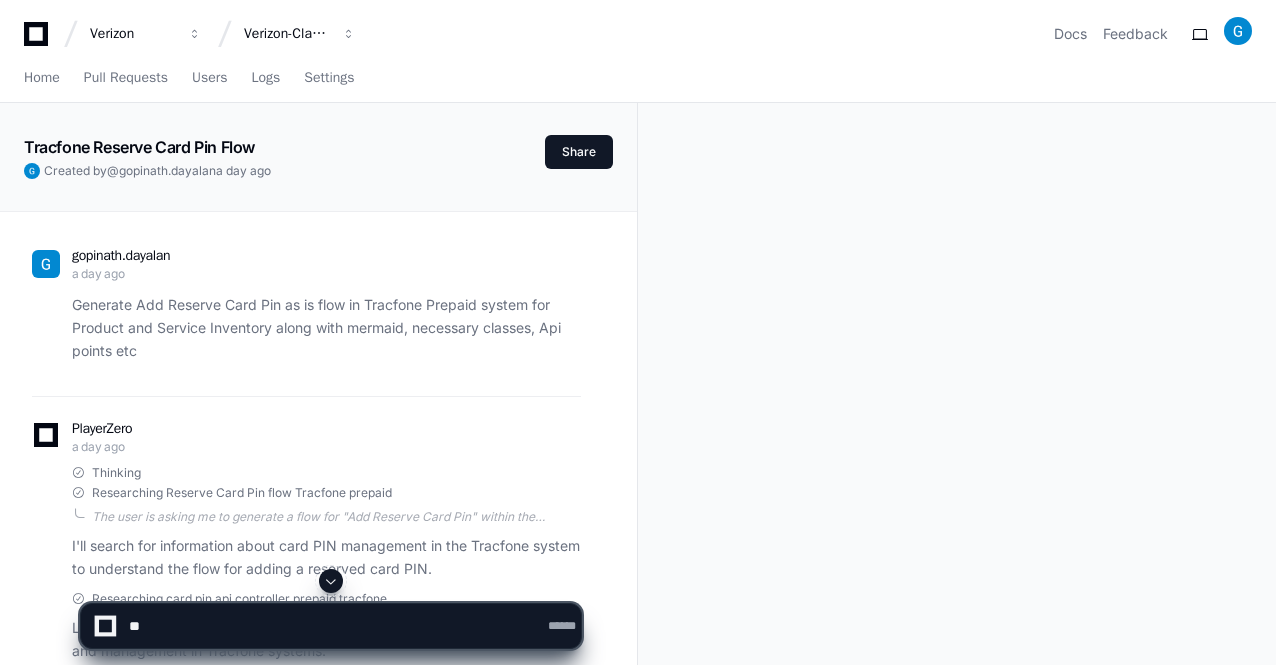 click 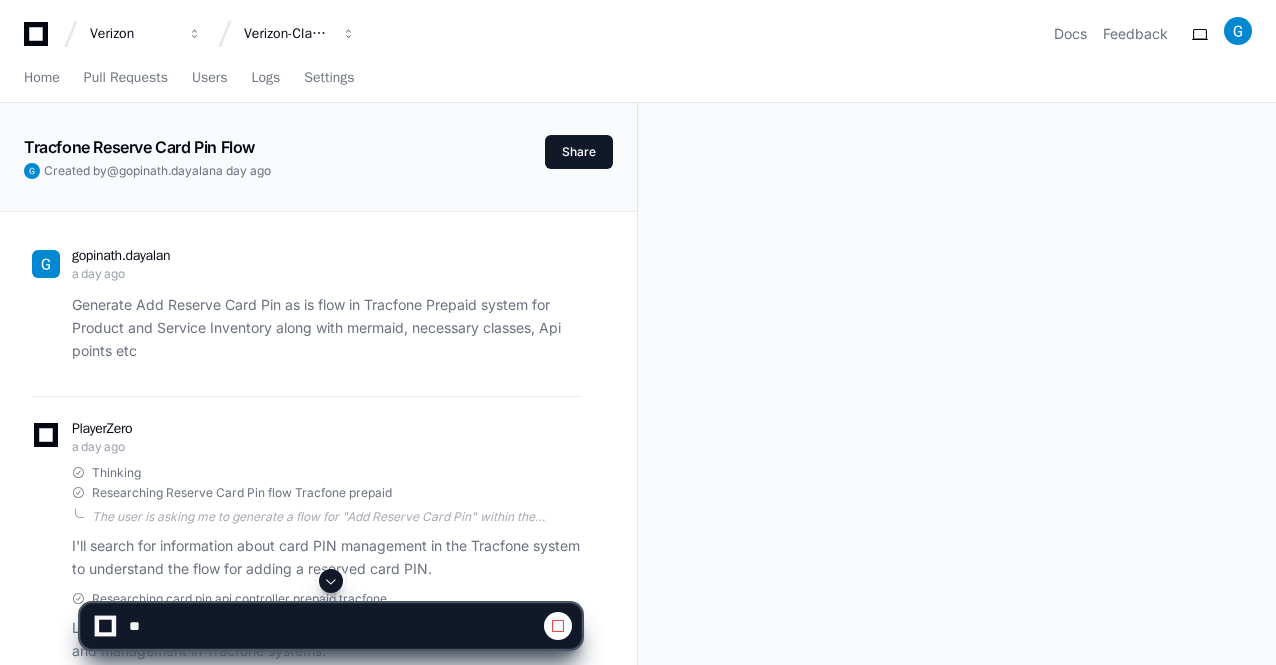 click 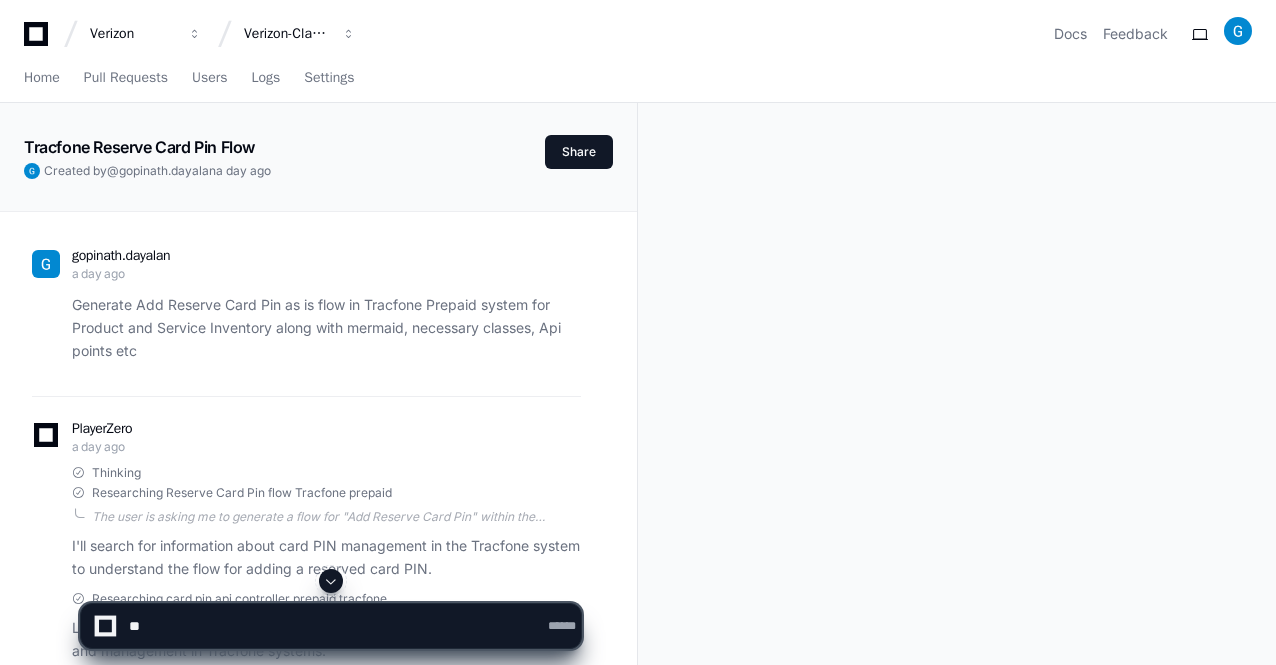 click 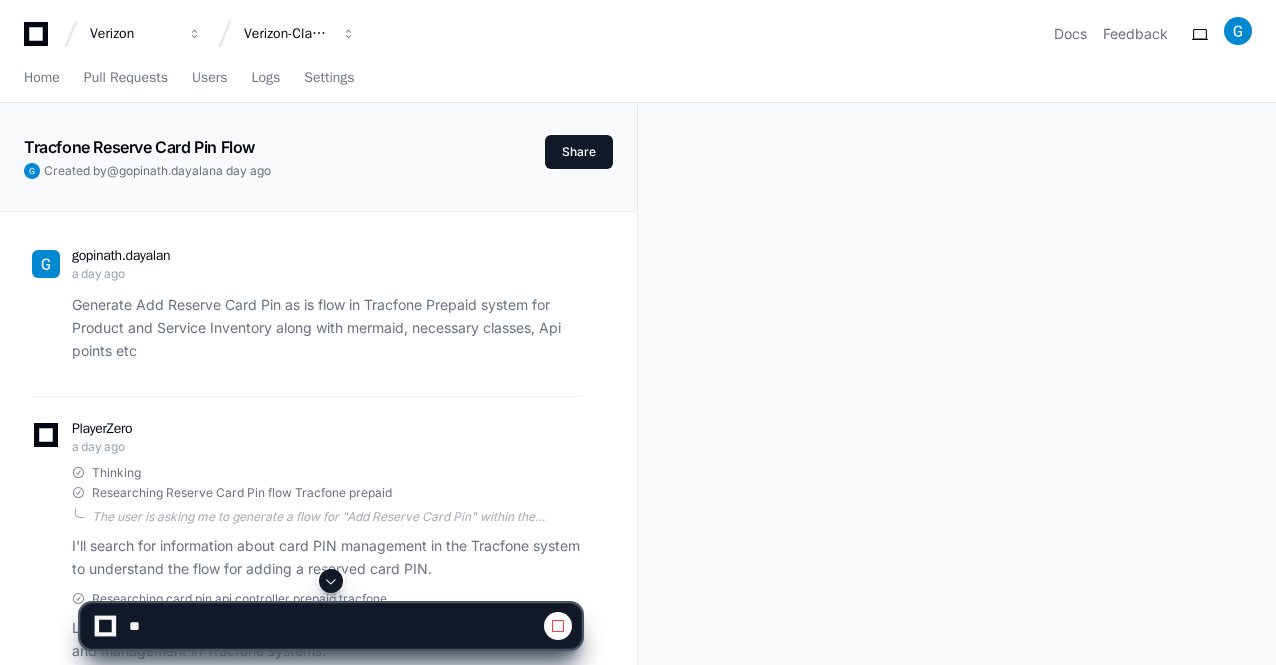 click 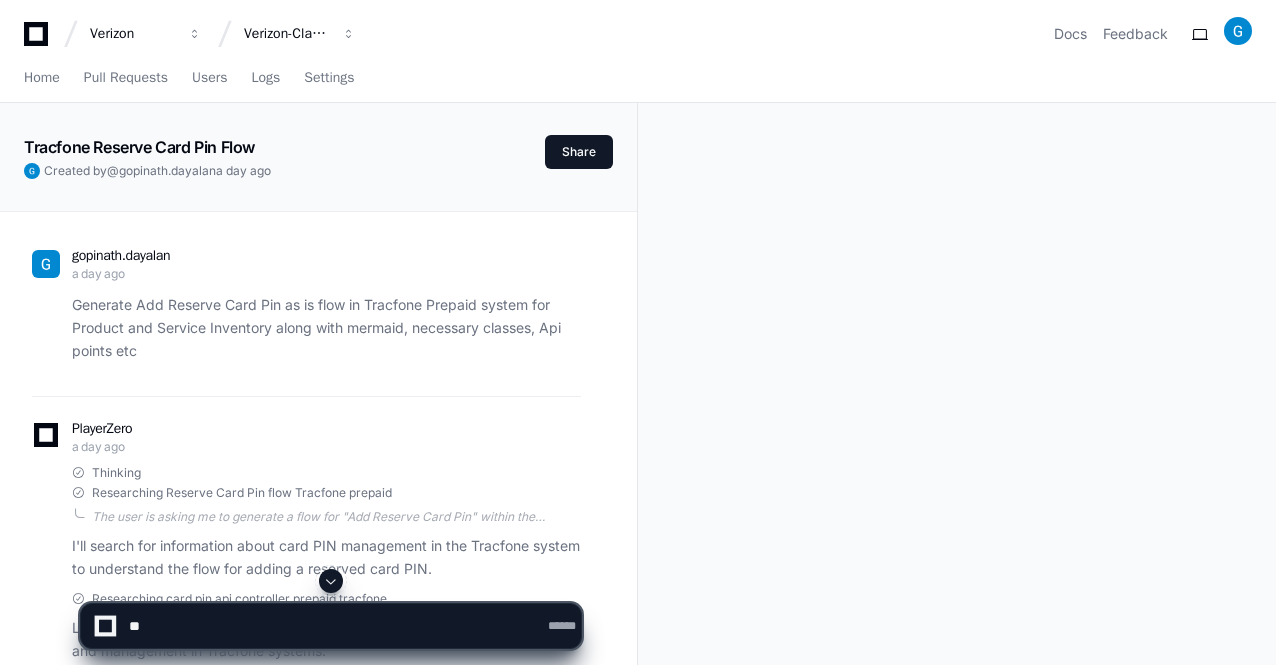click 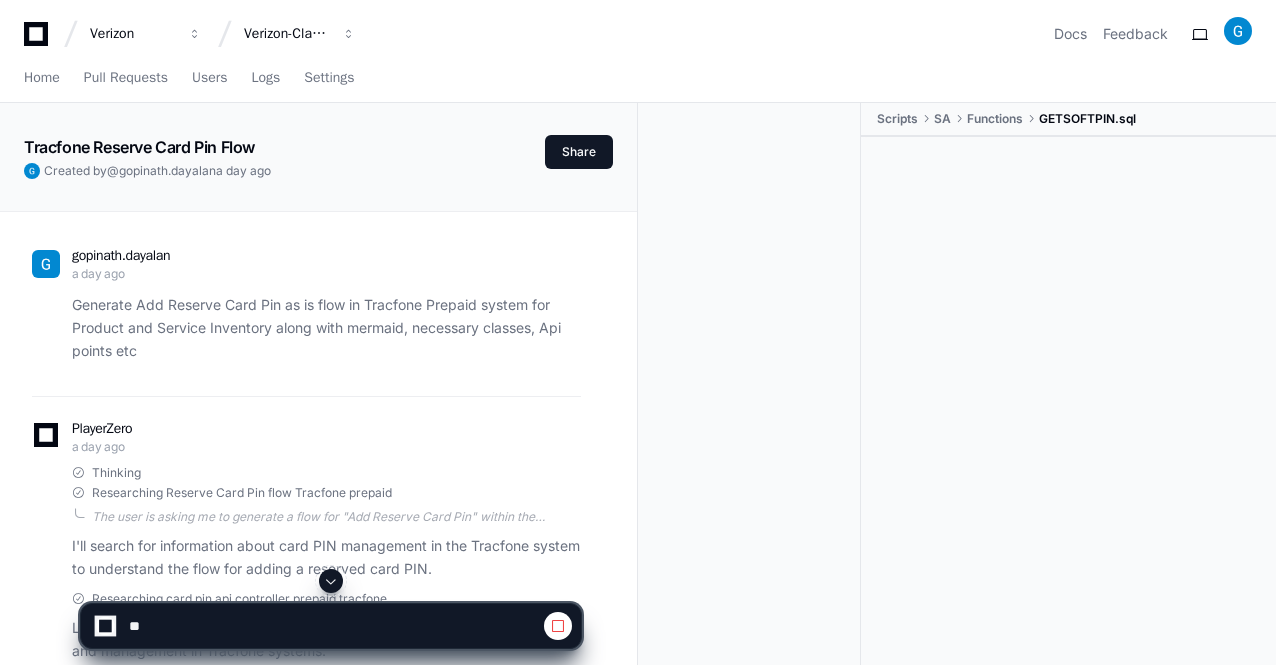 click 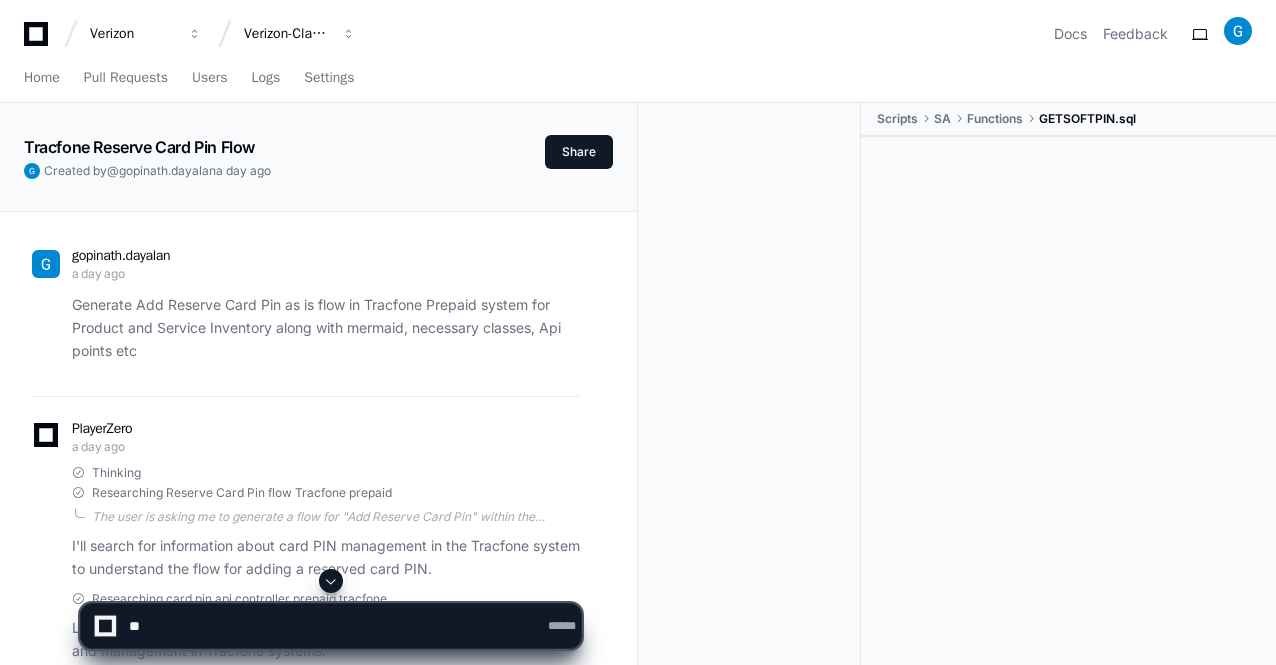 click 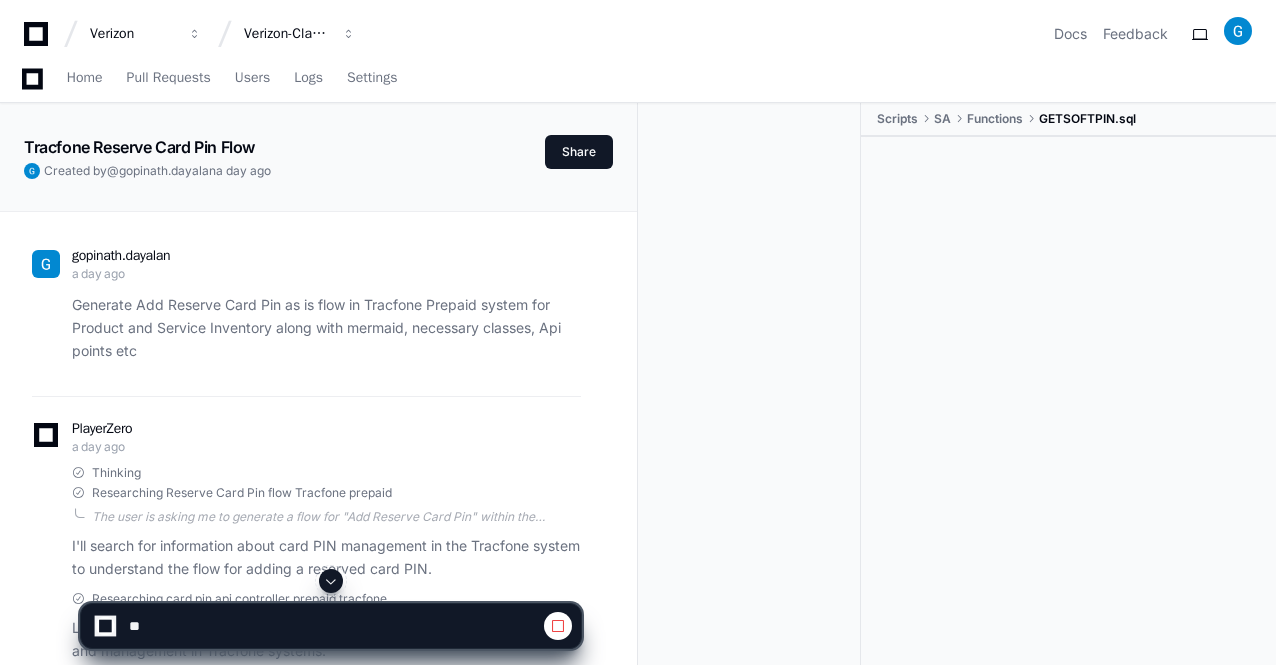 click 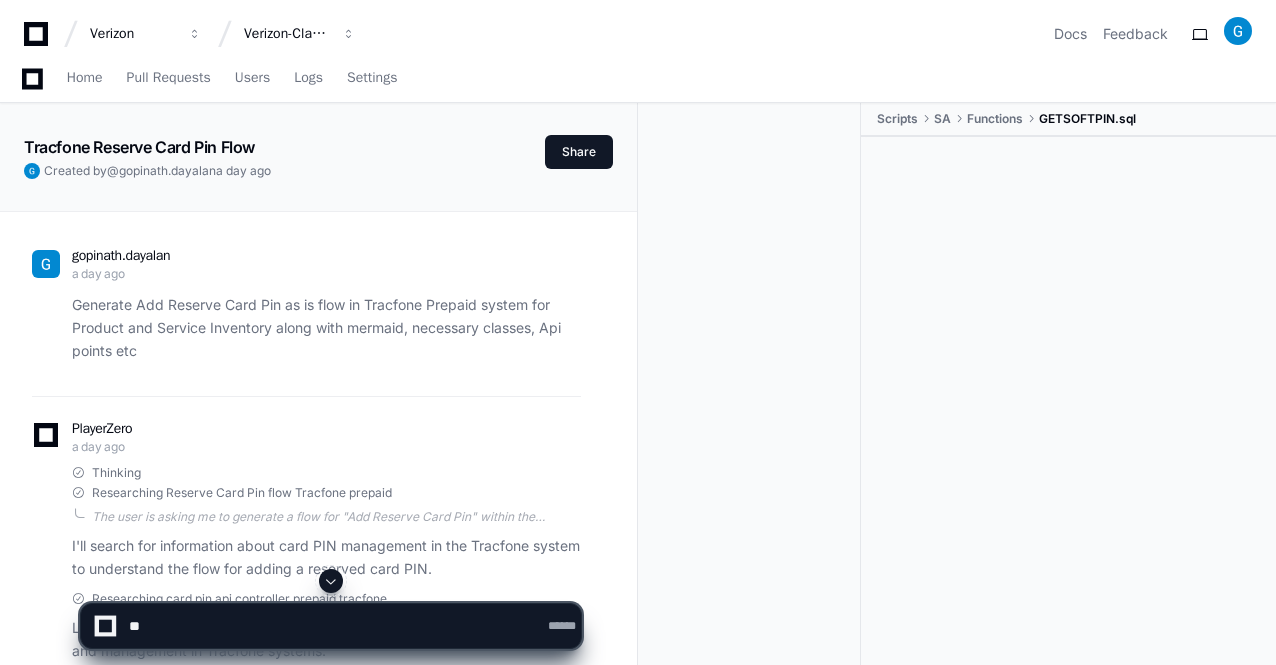 click 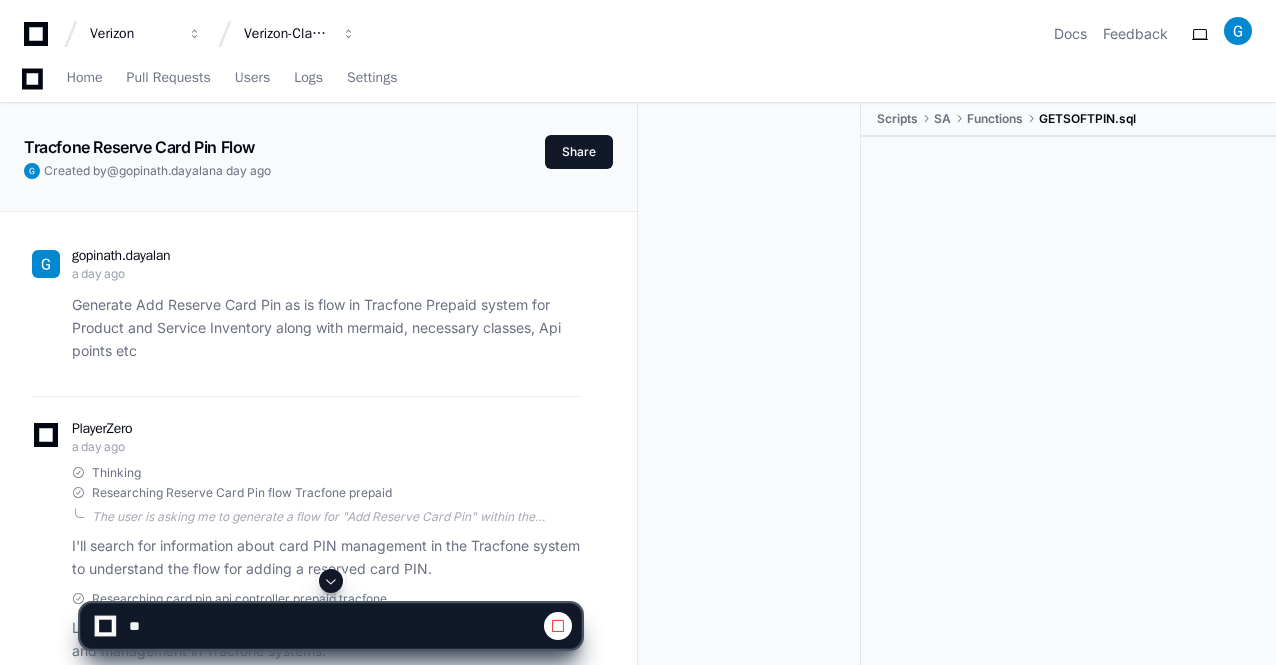 click 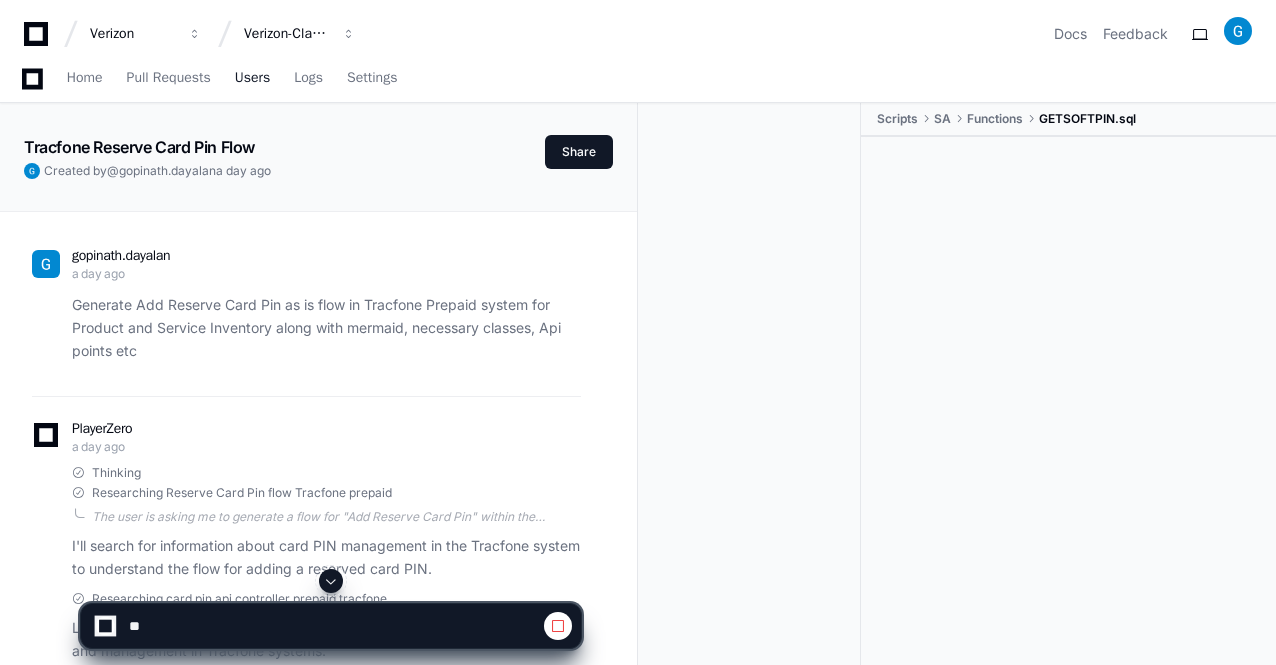 scroll, scrollTop: 54247, scrollLeft: 0, axis: vertical 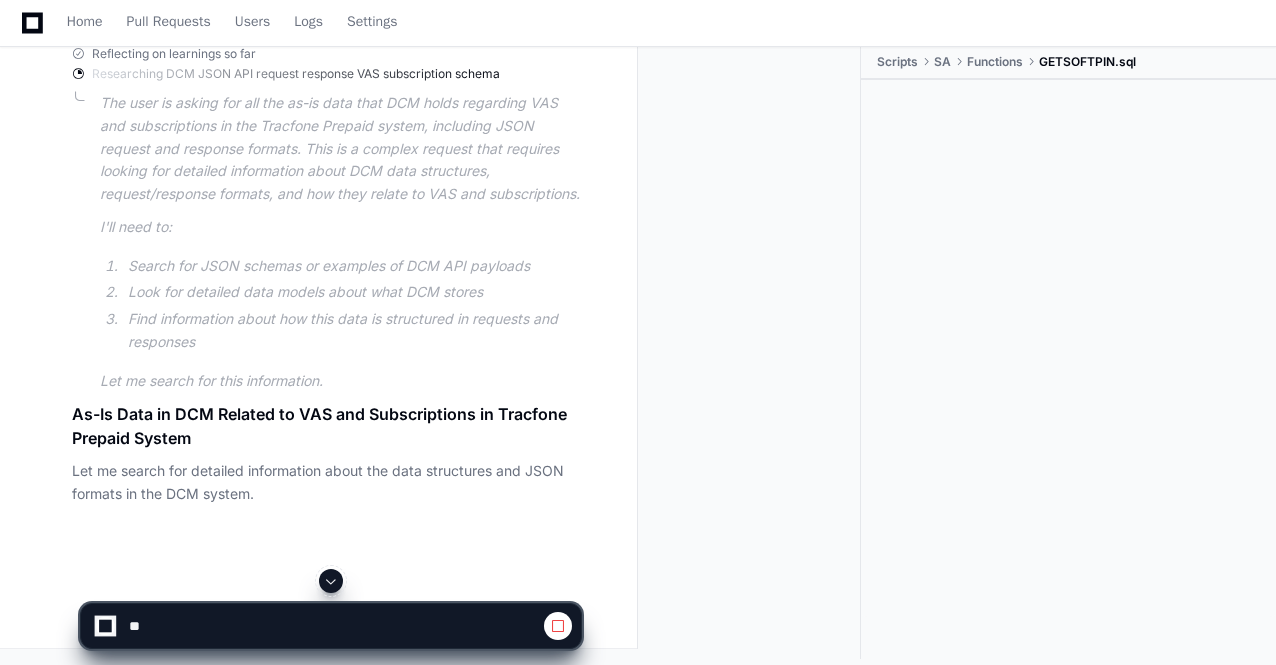 click 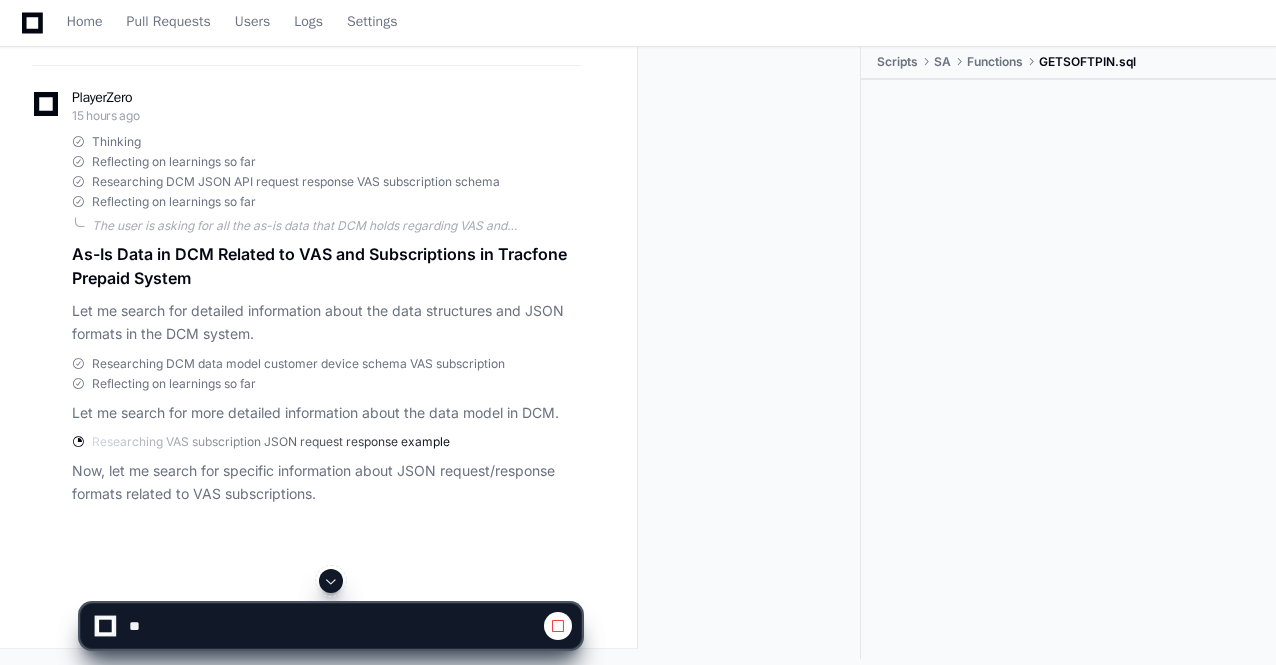 click 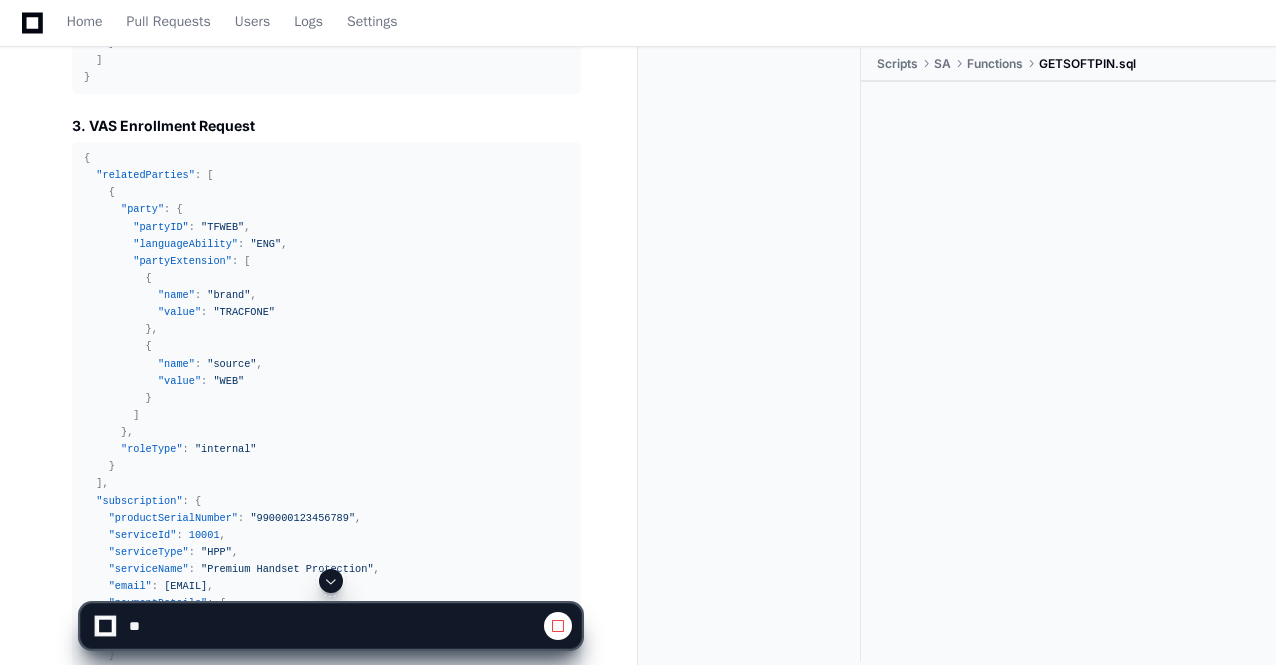 click 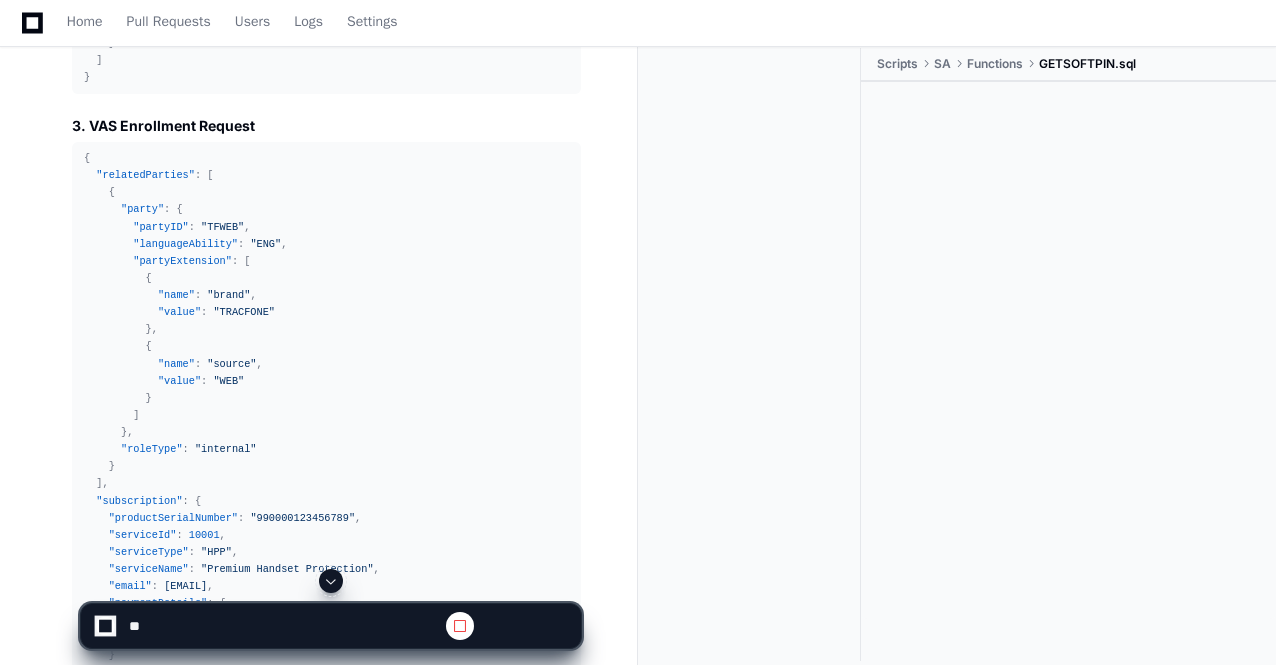 click 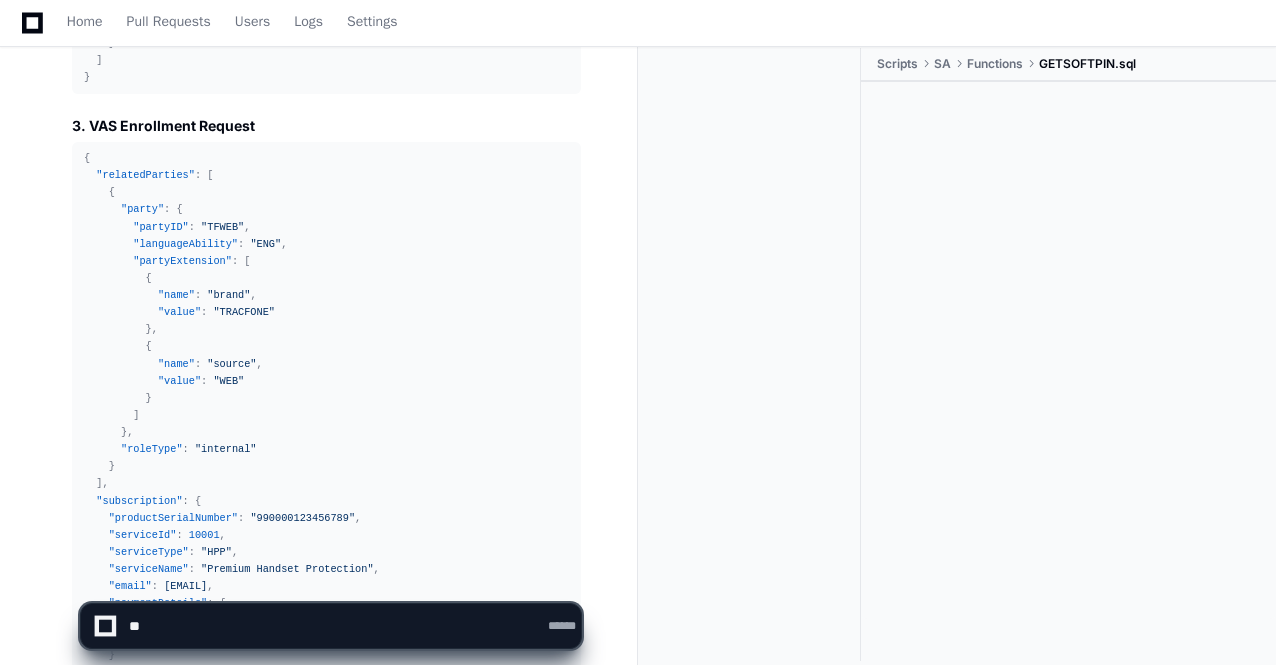 scroll, scrollTop: 88375, scrollLeft: 0, axis: vertical 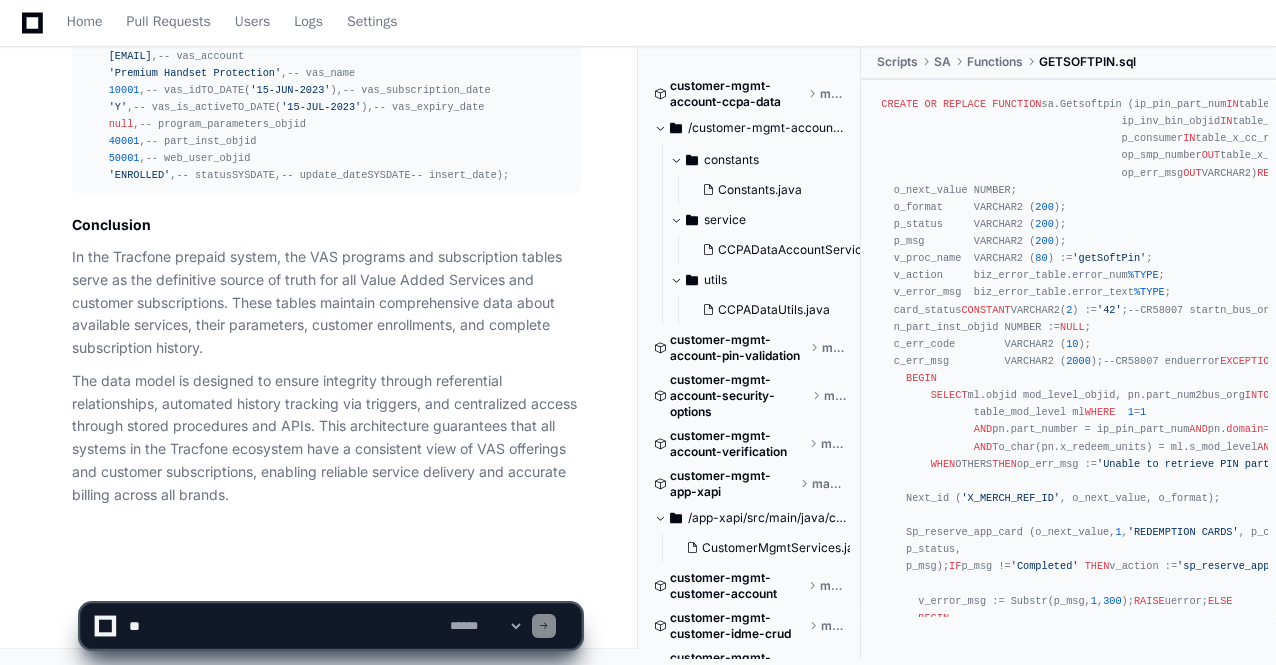 click on "The data model is designed to ensure integrity through referential relationships, automated history tracking via triggers, and centralized access through stored procedures and APIs. This architecture guarantees that all systems in the Tracfone ecosystem have a consistent view of VAS offerings and customer subscriptions, enabling reliable service delivery and accurate billing across all brands." 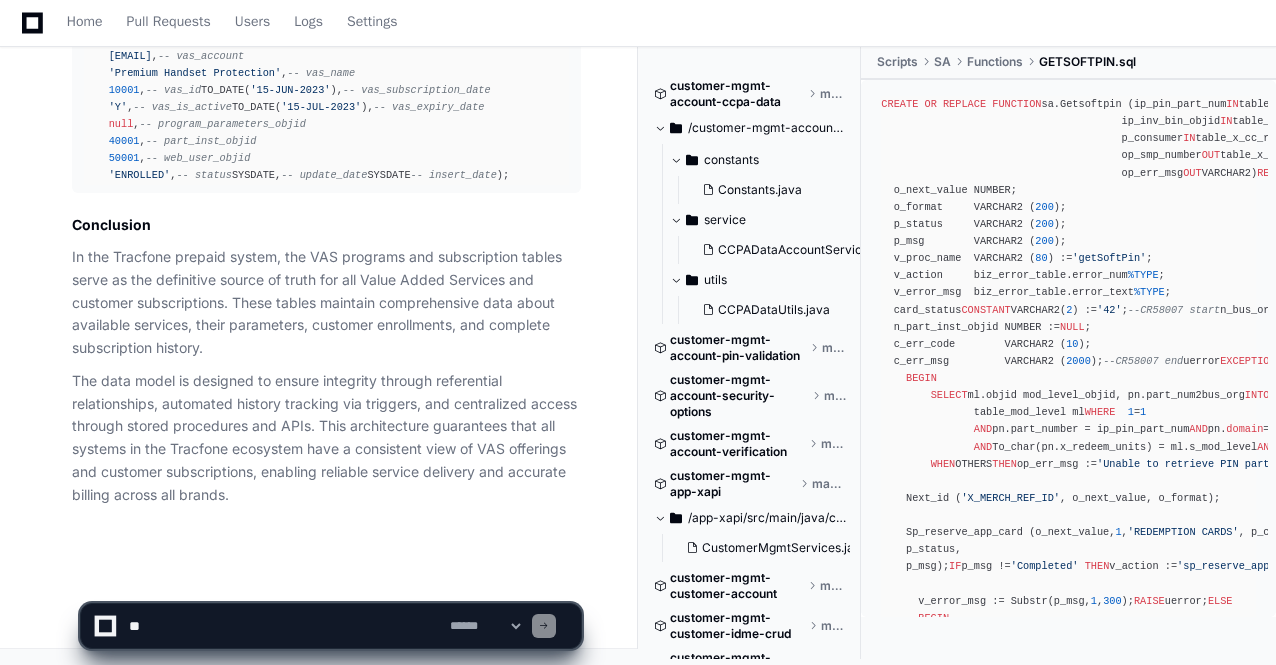 scroll, scrollTop: 0, scrollLeft: 0, axis: both 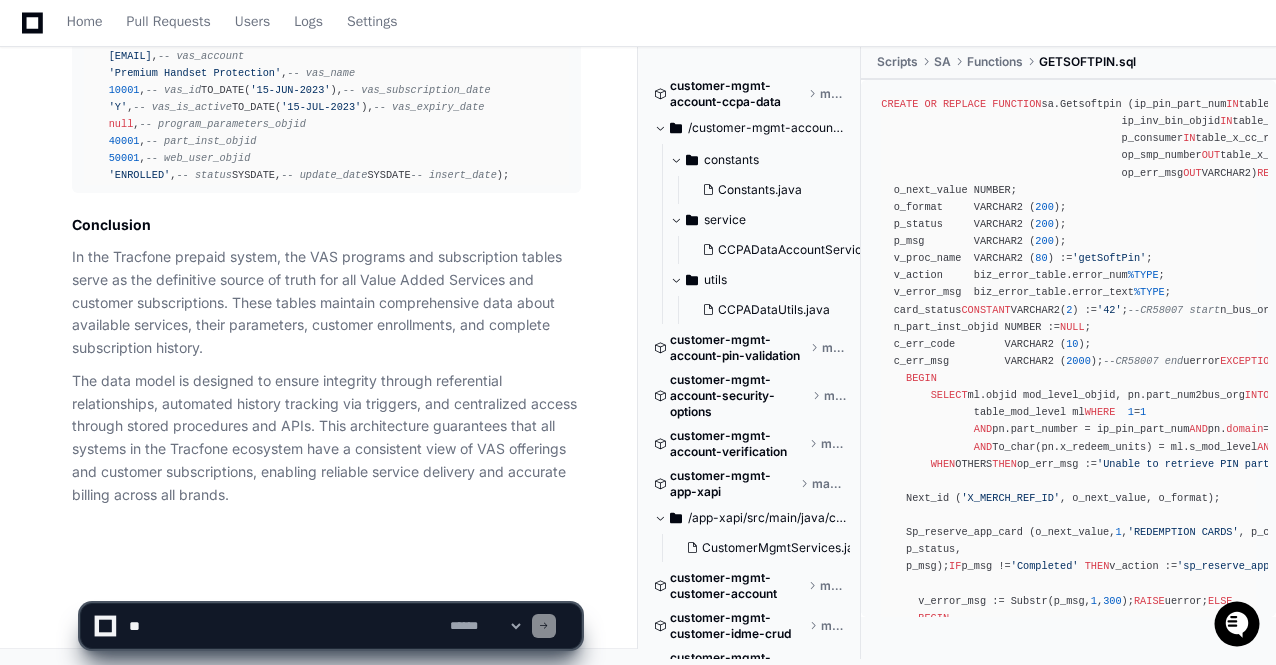 click on "The data model is designed to ensure integrity through referential relationships, automated history tracking via triggers, and centralized access through stored procedures and APIs. This architecture guarantees that all systems in the Tracfone ecosystem have a consistent view of VAS offerings and customer subscriptions, enabling reliable service delivery and accurate billing across all brands." 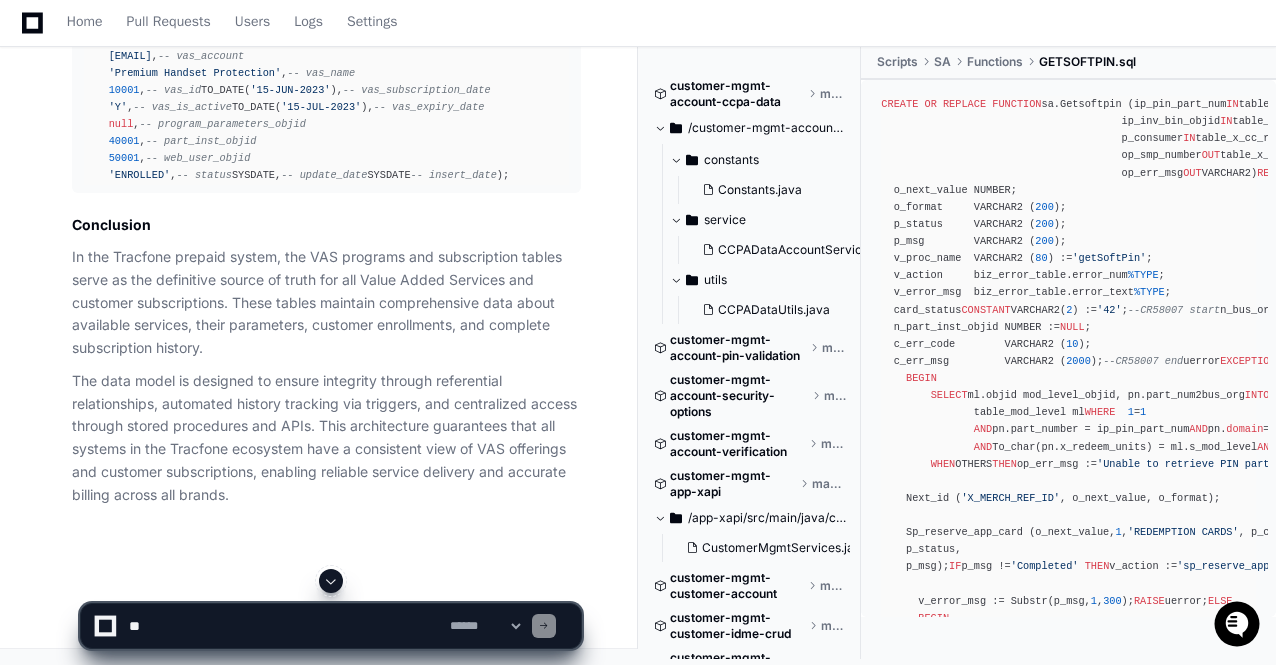 scroll, scrollTop: 88375, scrollLeft: 0, axis: vertical 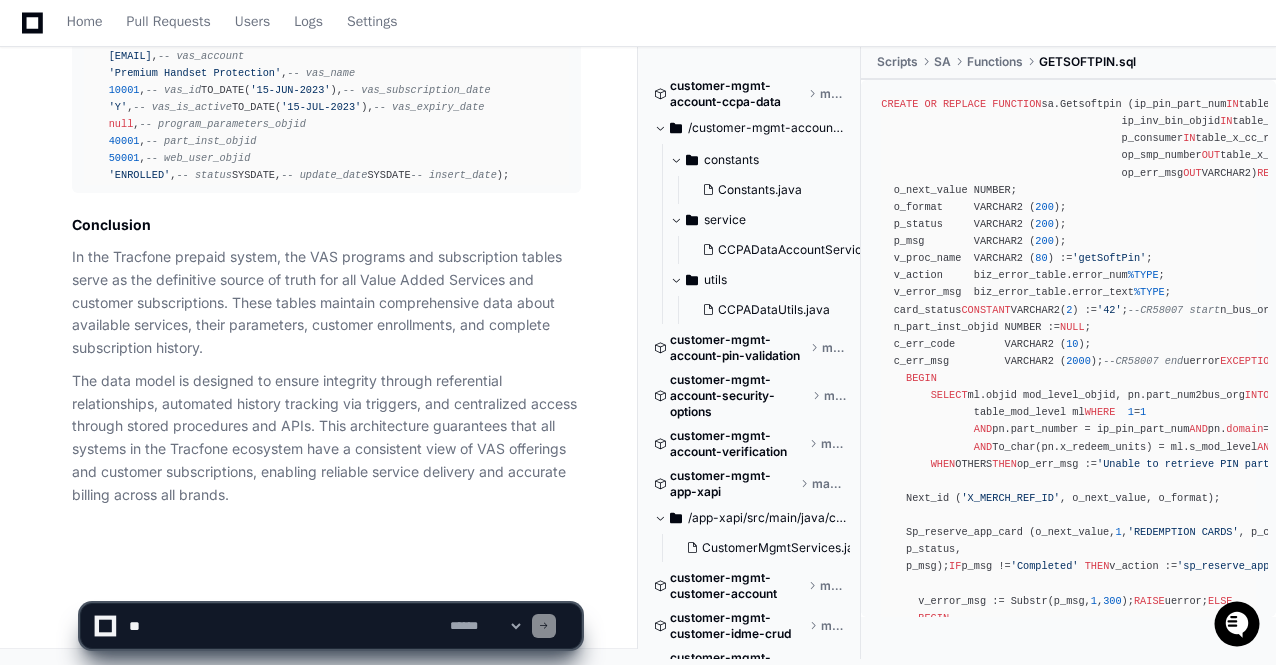 click 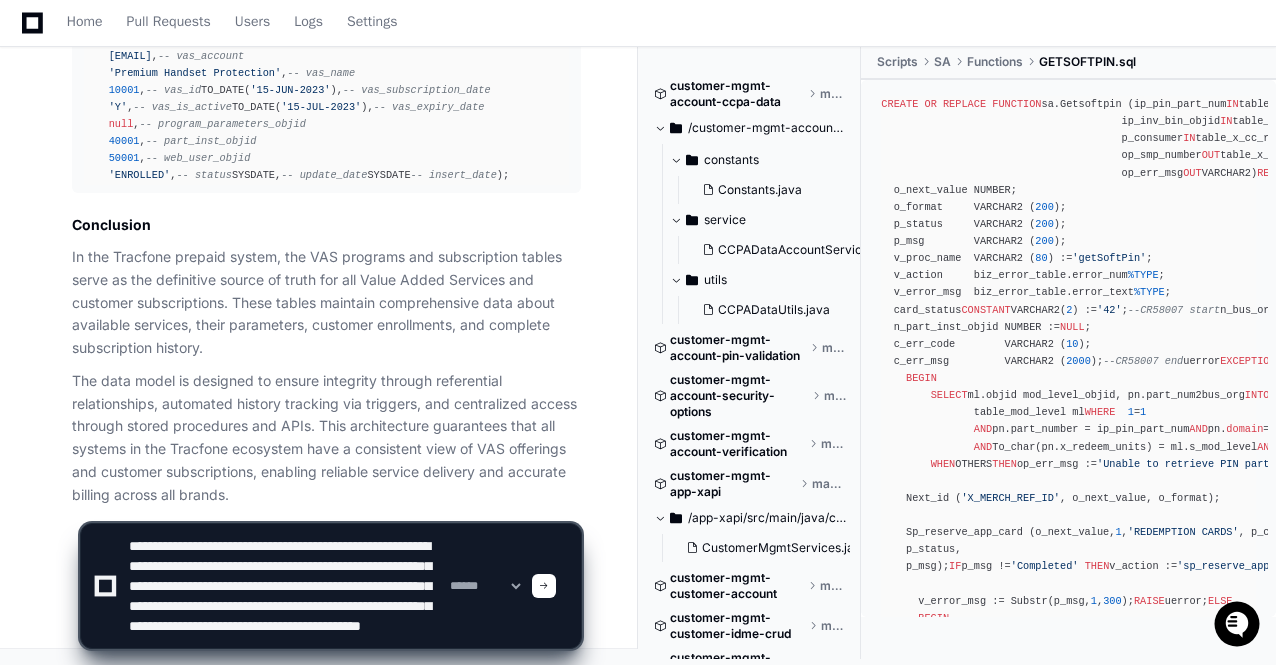 scroll, scrollTop: 46, scrollLeft: 0, axis: vertical 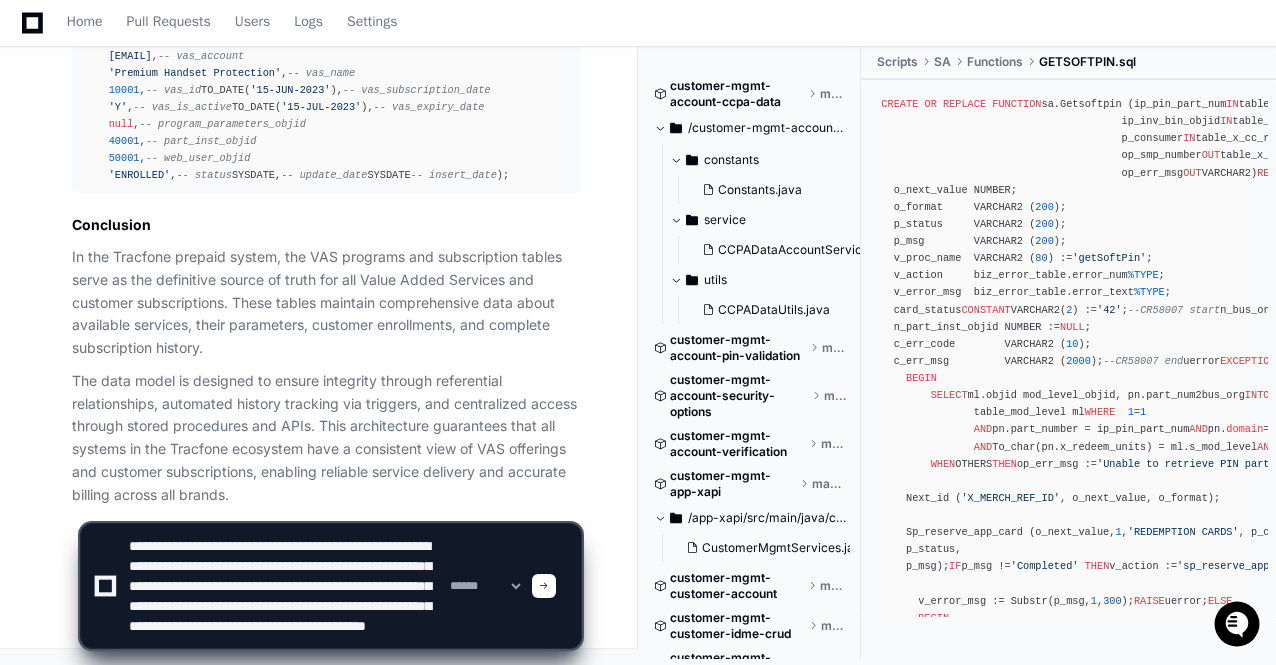 type 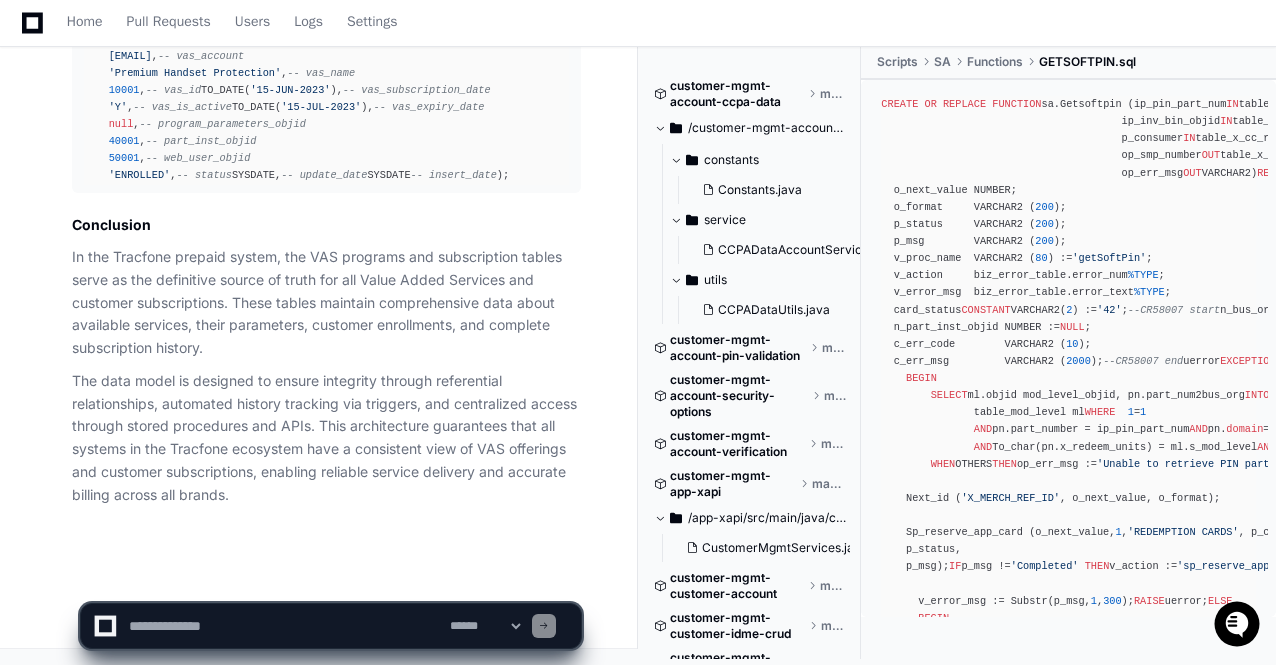 scroll, scrollTop: 0, scrollLeft: 0, axis: both 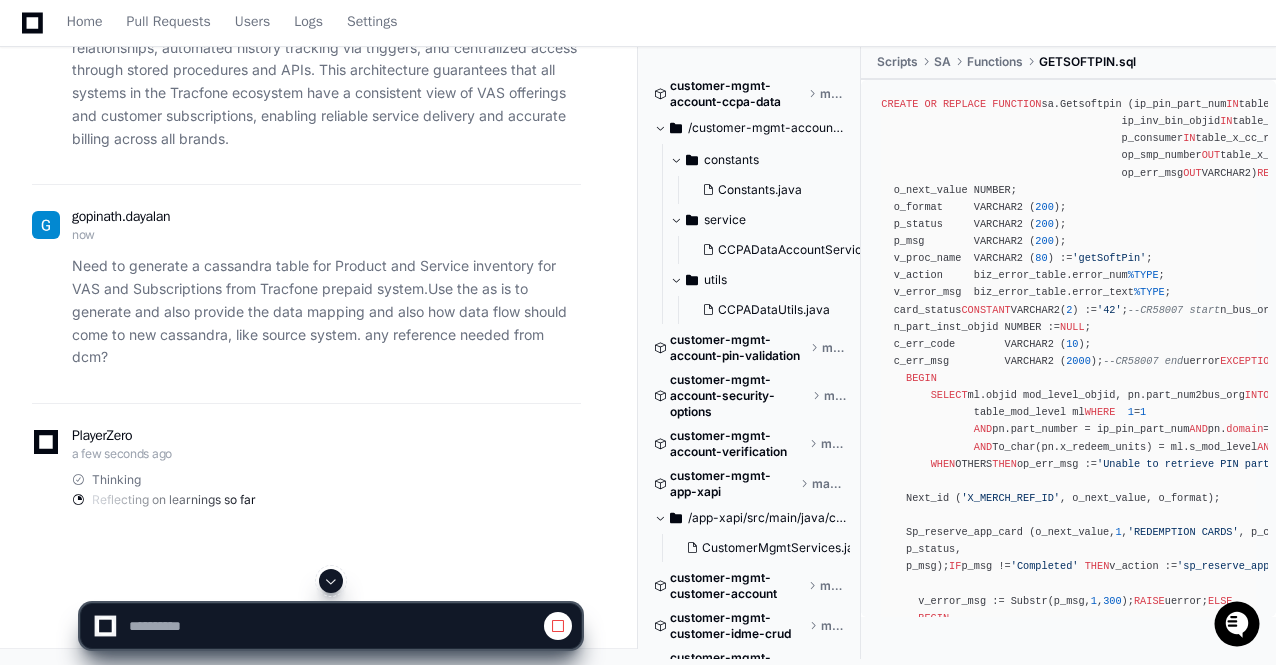 click 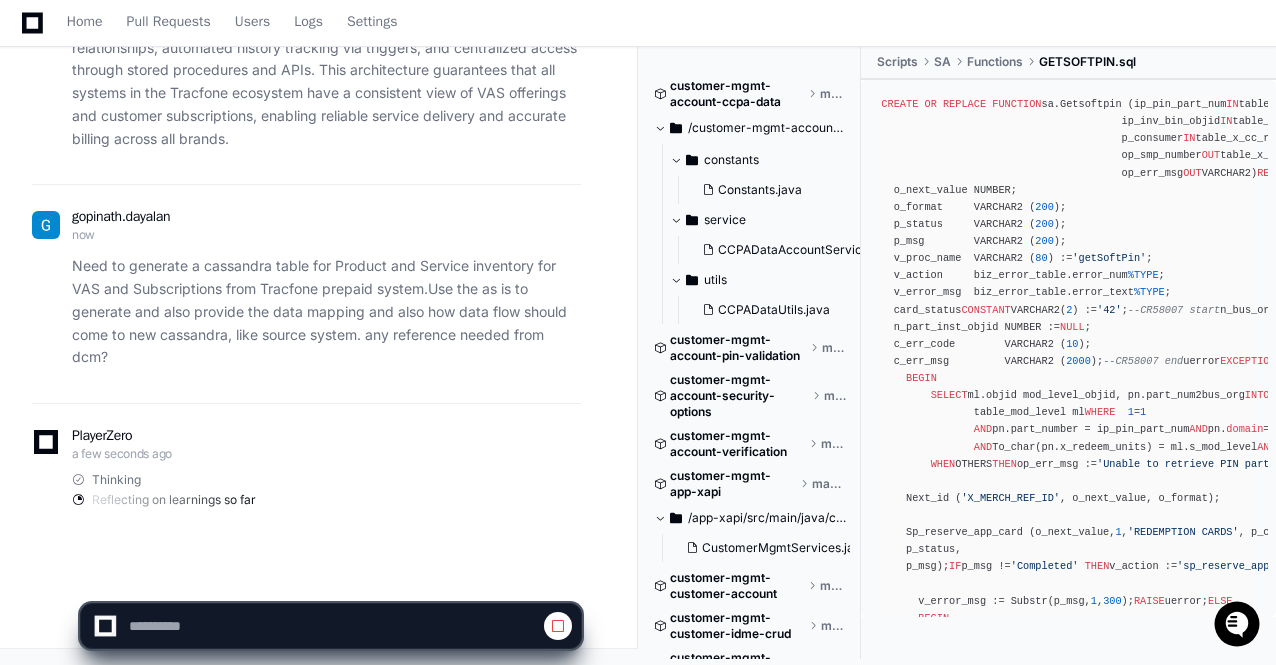 scroll, scrollTop: 88730, scrollLeft: 0, axis: vertical 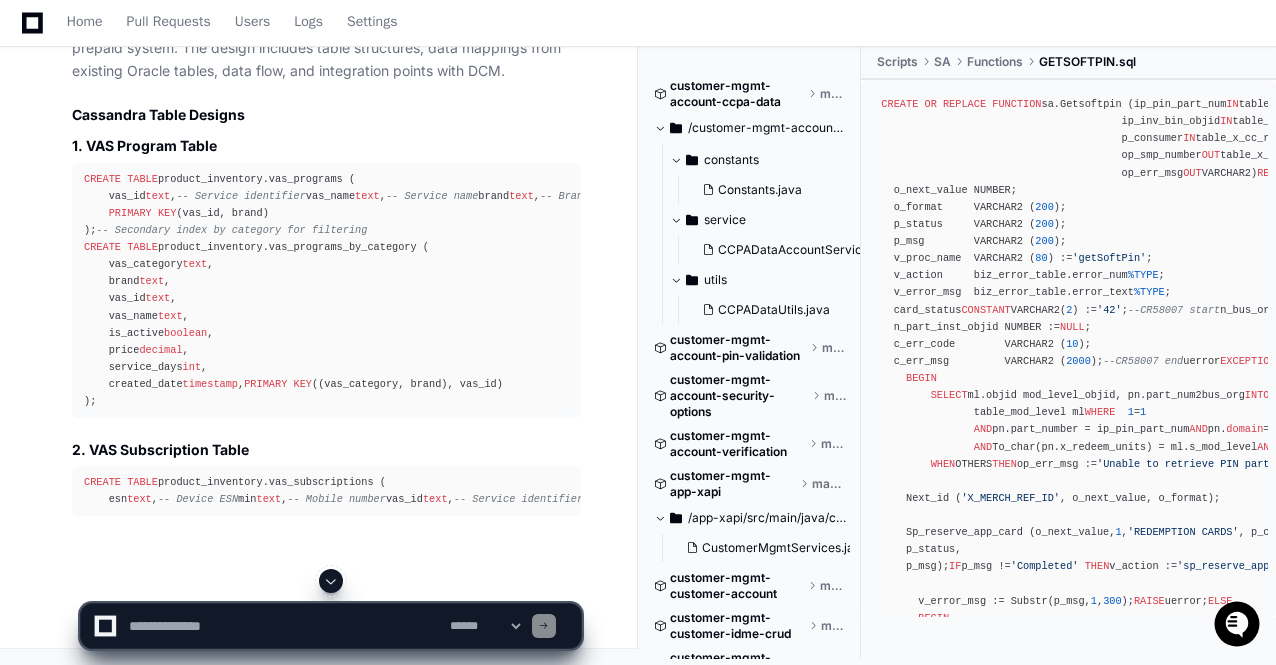 click 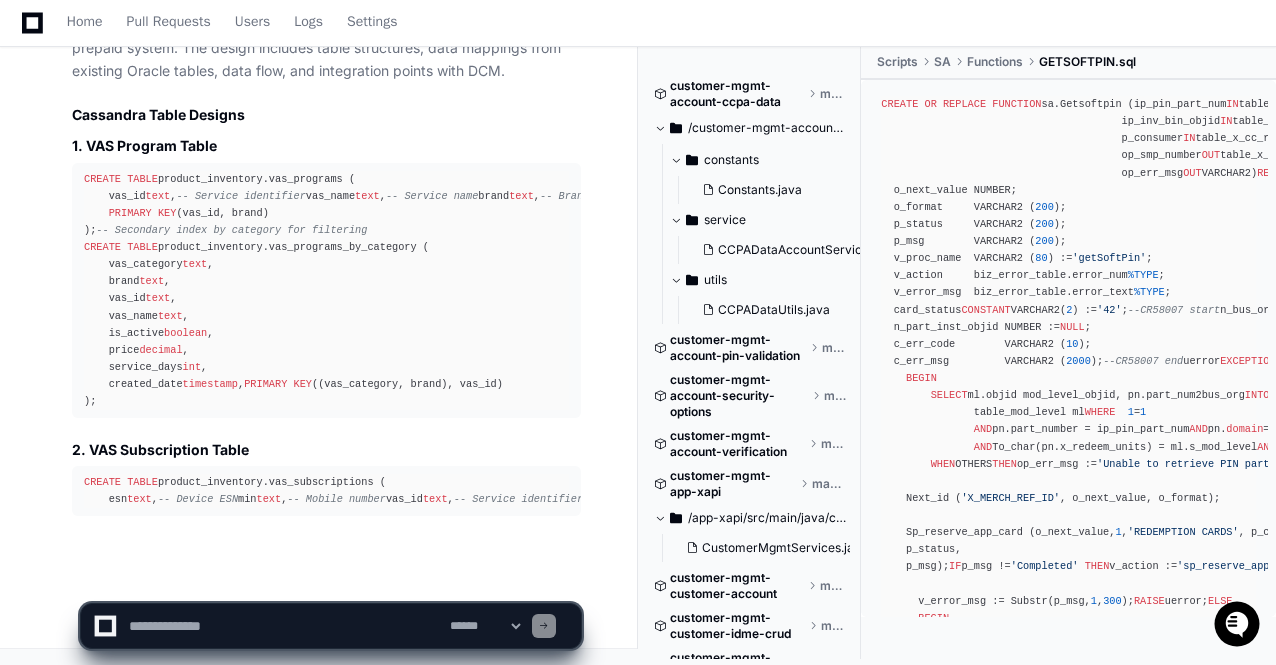 scroll, scrollTop: 89980, scrollLeft: 0, axis: vertical 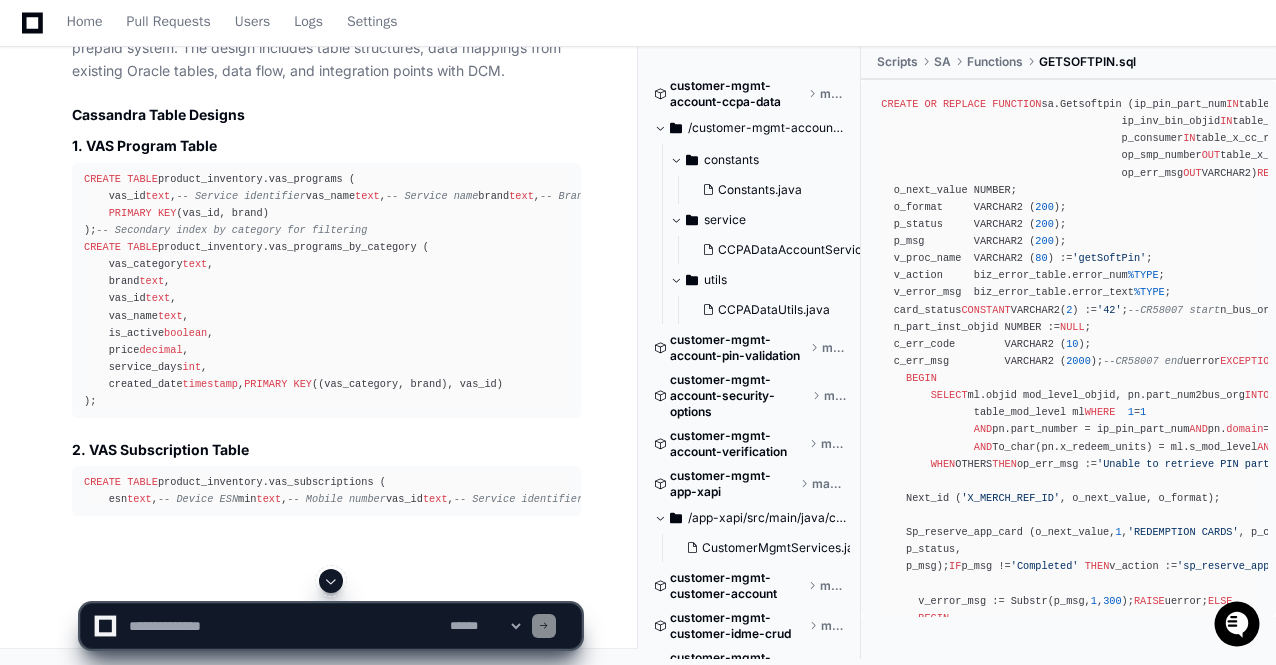 click 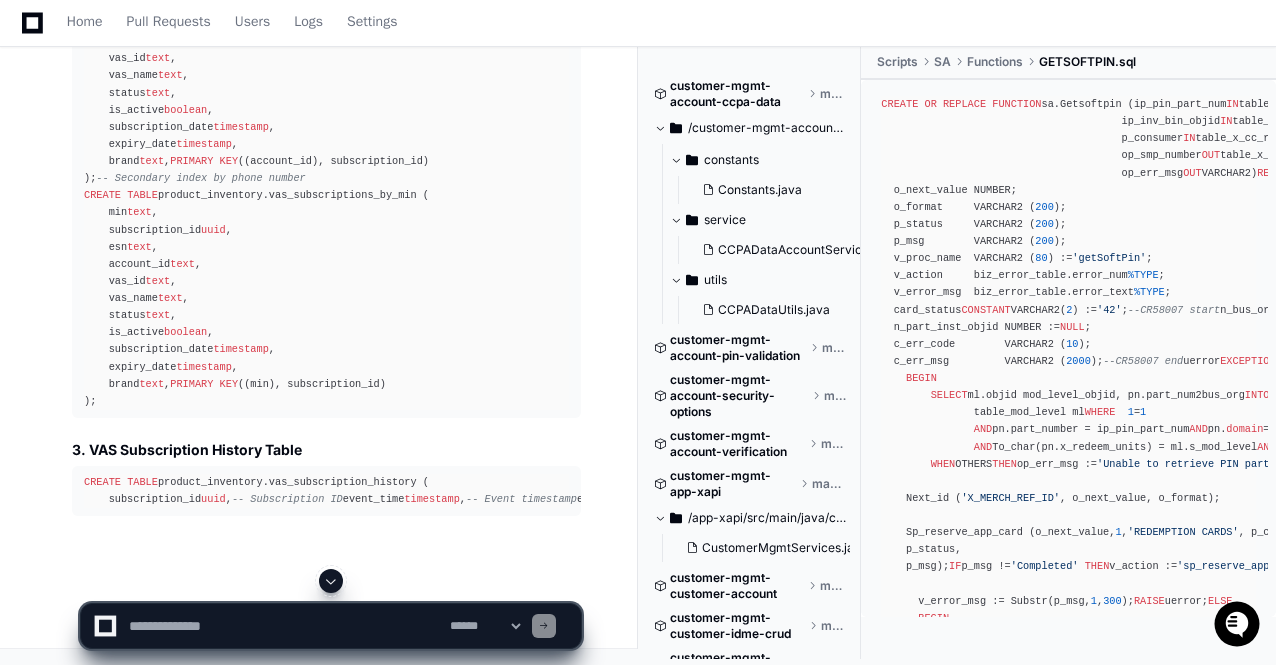 scroll, scrollTop: 89712, scrollLeft: 0, axis: vertical 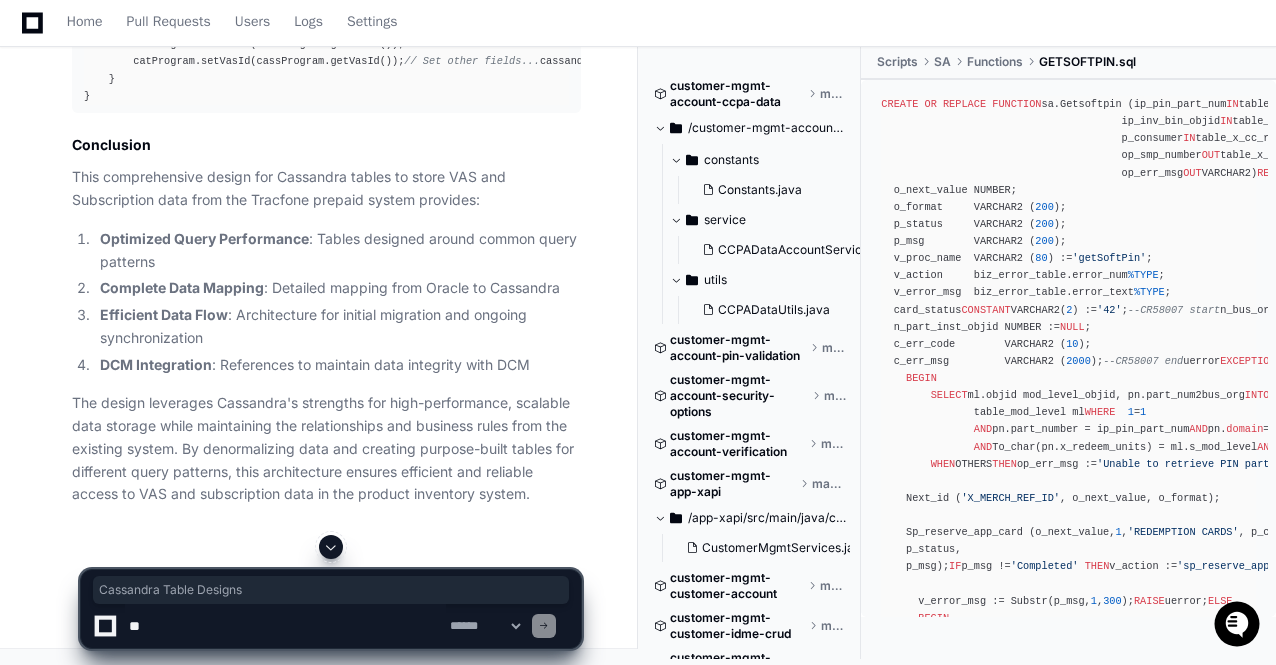 drag, startPoint x: 74, startPoint y: 156, endPoint x: 250, endPoint y: 161, distance: 176.07101 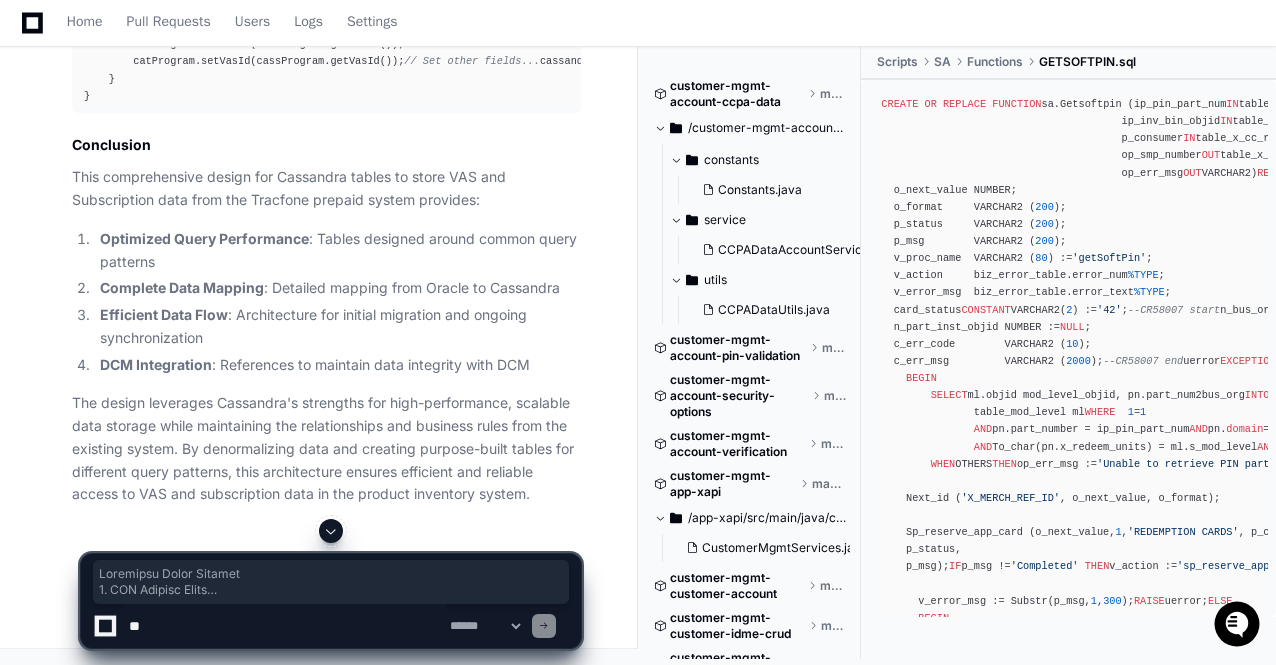 scroll, scrollTop: 94349, scrollLeft: 0, axis: vertical 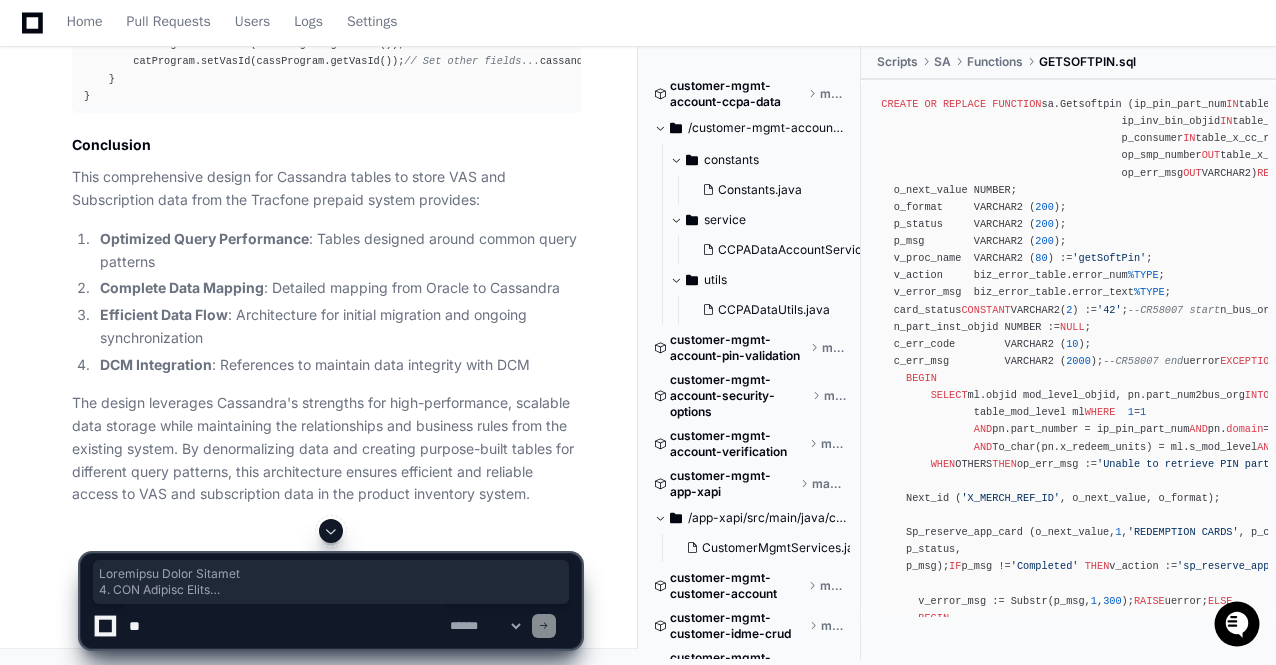 copy on "Cassandra Table Designs
1. VAS Program Table
CREATE   TABLE  product_inventory.vas_programs (
vas_id  text ,                       -- Service identifier
vas_name  text ,                     -- Service name
brand  text ,                        -- Brand (TRACFONE, STRAIGHT_TALK, etc.)
vas_category  text ,                 -- Service category (HPP, ILD, etc.)
description_english  text ,          -- English description
description_spanish  text ,          -- Spanish description
is_active  boolean ,                 -- Active status
start_date  timestamp ,              -- Service start date
end_date  timestamp ,                -- Service end date
price  decimal ,                     -- Service price
recurring_days  int ,                -- Days until recurring payment
service_days  int ,                  -- Total service period
grace_period  int ,                  -- Grace period days
mobile_plan_type_script_id  text ,   -- Script reference f..." 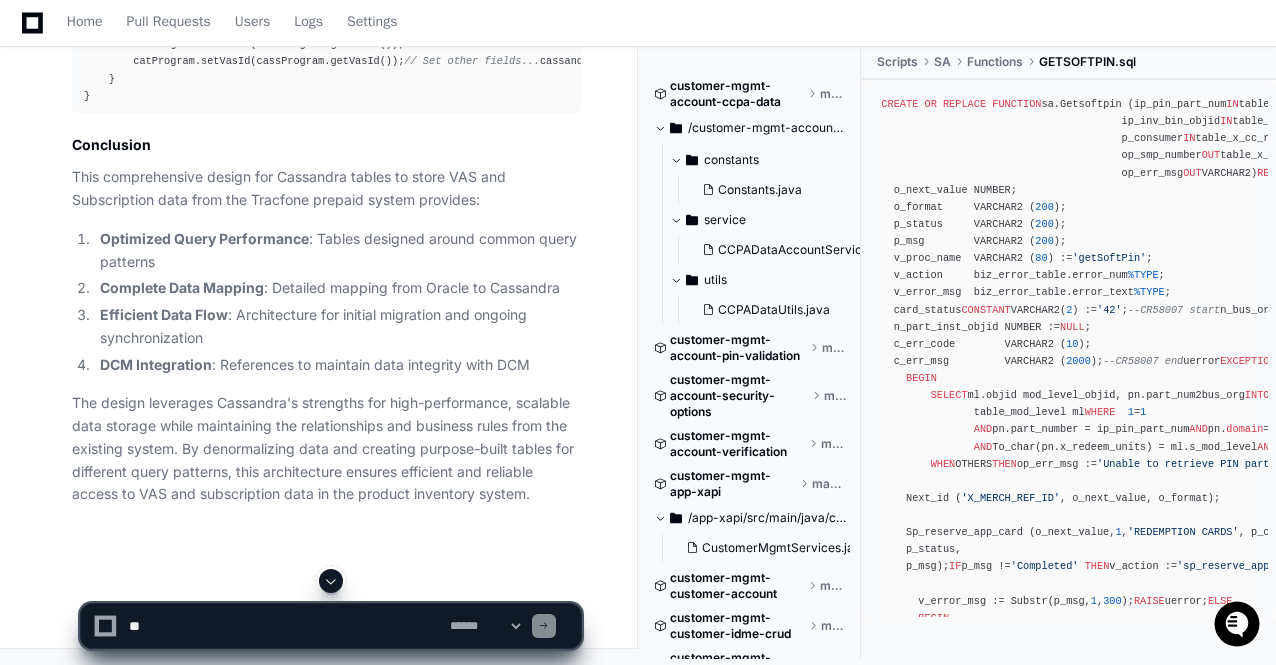 click on "Tracfone Reserve Card Pin Flow  Created by  @ [NAME]  a day ago   Share
[NAME] a day ago Generate Add Reserve Card Pin as is flow in Tracfone Prepaid system for Product and Service Inventory along with mermaid, necessary classes, Api points etc
PlayerZero a day ago Thinking Researching Reserve Card Pin flow Tracfone prepaid I'll search for information about card PIN management in the Tracfone system to understand the flow for adding a reserved card PIN.
Researching card pin api controller prepaid tracfone Let me search for more specific information about the card PIN reservation and management in Tracfone systems.
Researching card PIN reservation model service prepaid Let me do one more search to understand the architecture and data models related to card PIN in the Tracfone system.
Add Reserve Card PIN Flow for Tracfone Prepaid System
Overview
Architecture Diagram
Key Classes and Components
1. Models
public   class" 